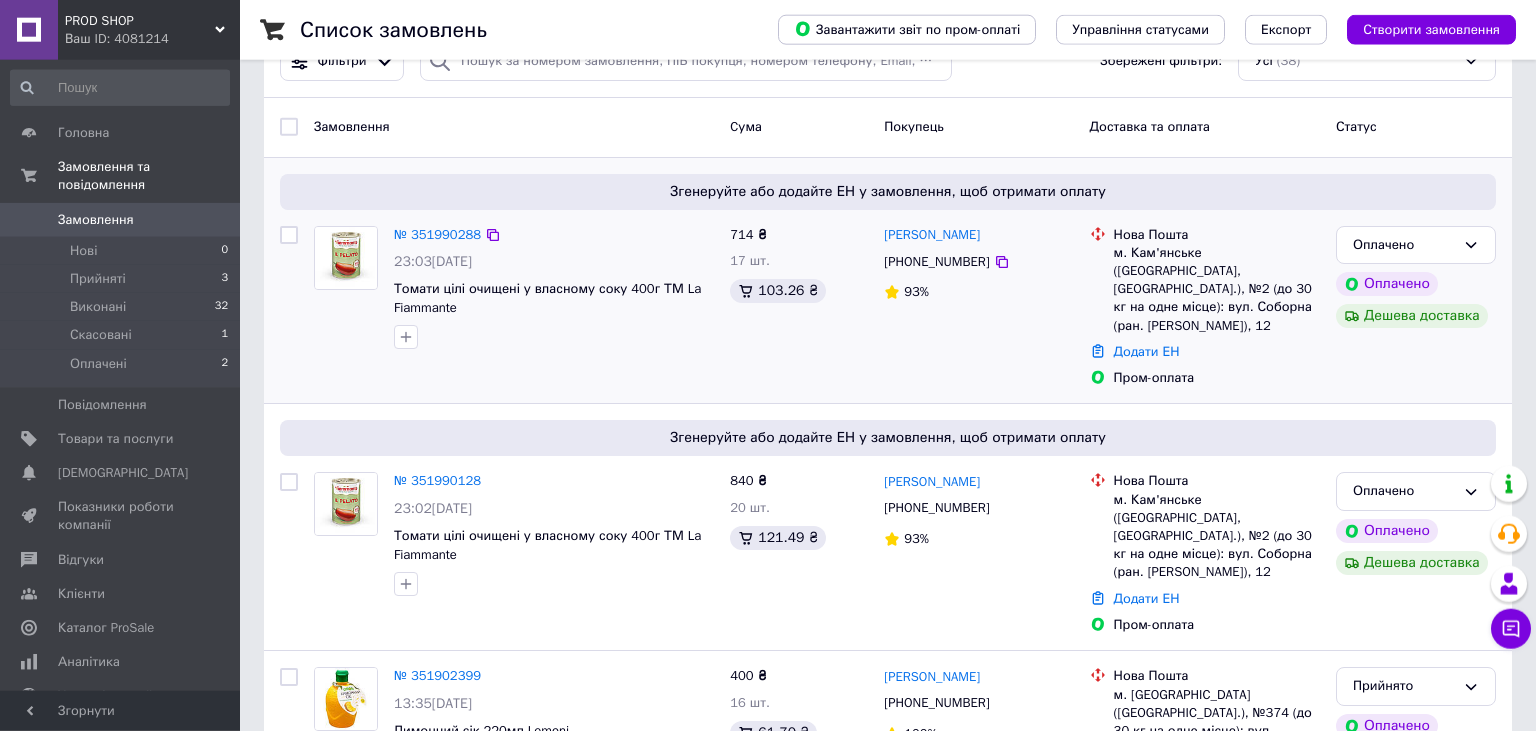 scroll, scrollTop: 0, scrollLeft: 0, axis: both 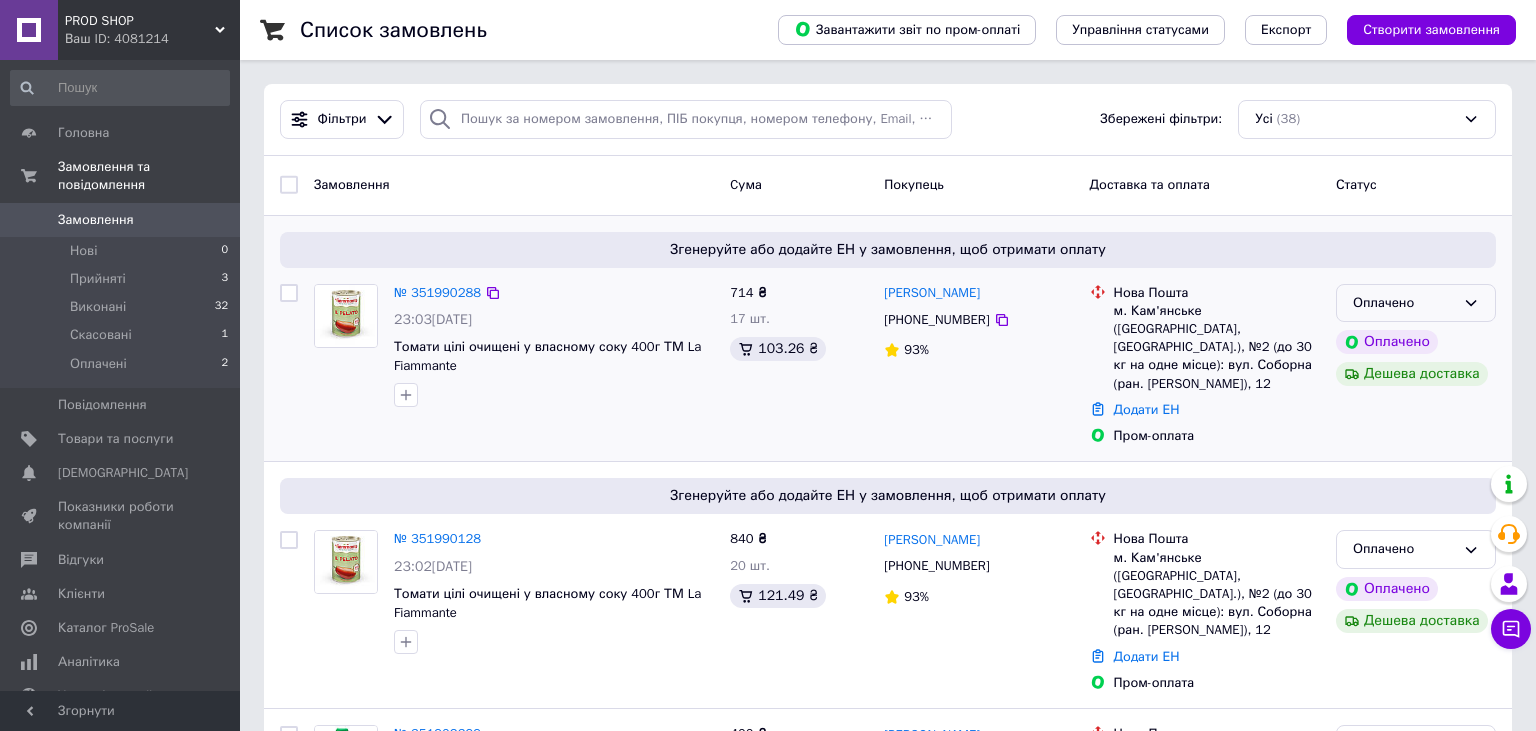 click 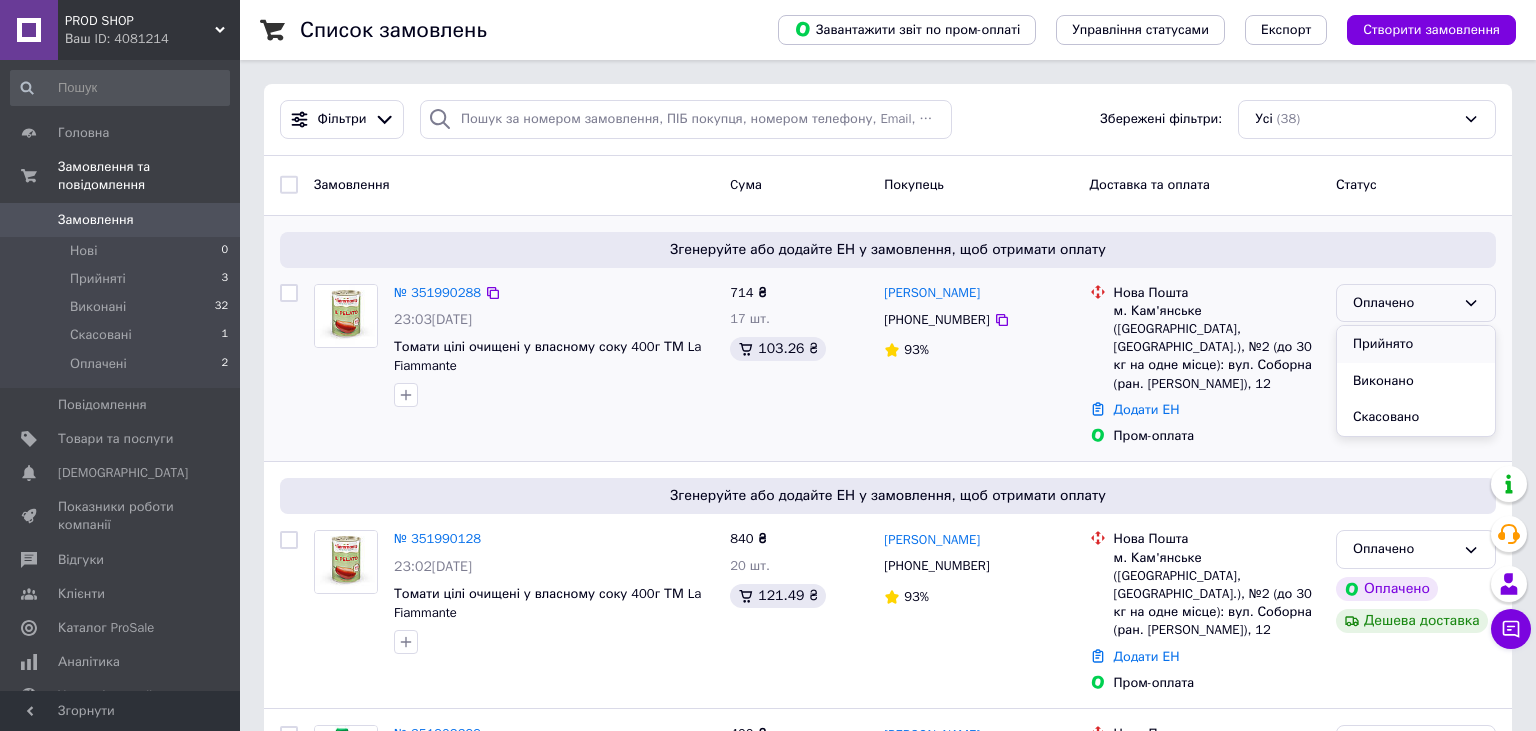 click on "Прийнято" at bounding box center (1416, 344) 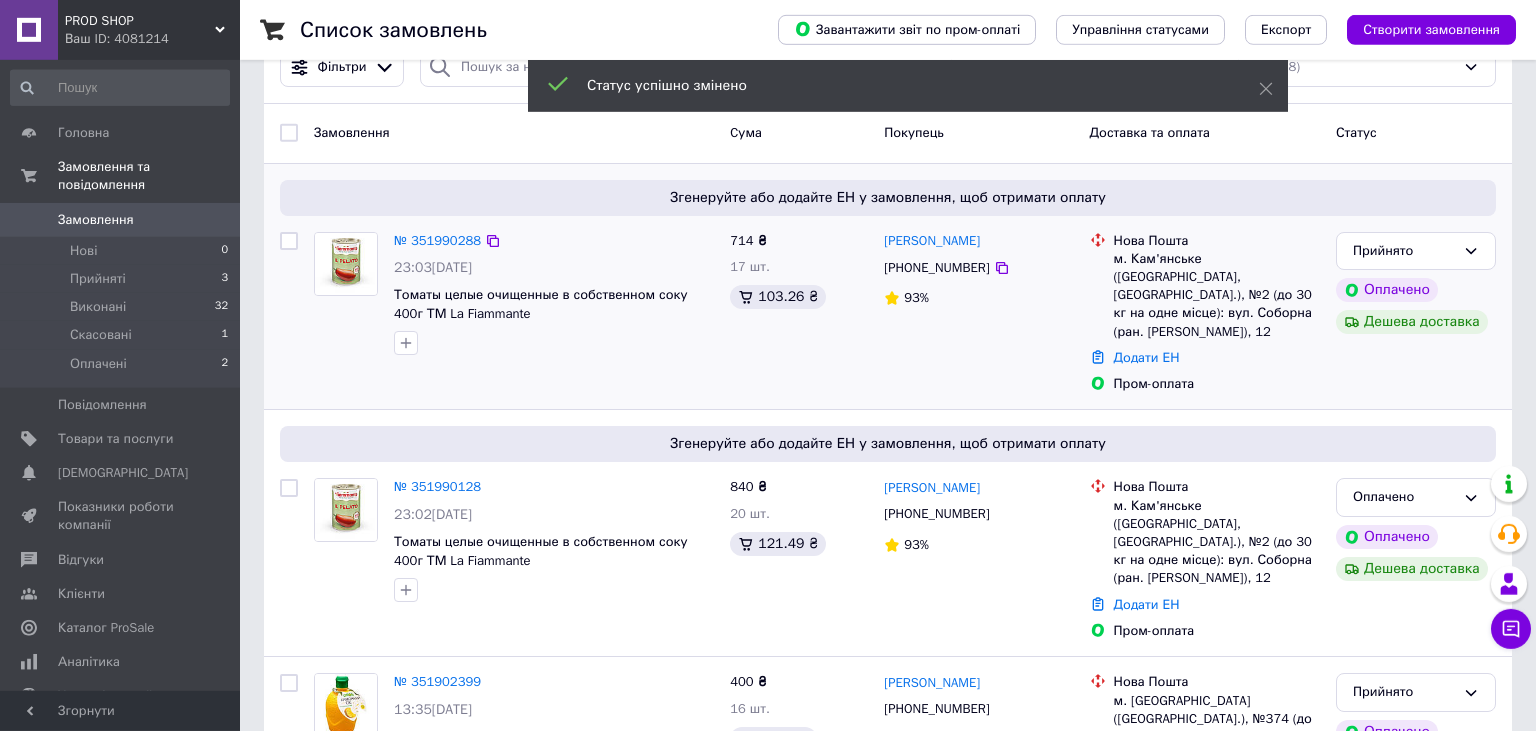 scroll, scrollTop: 105, scrollLeft: 0, axis: vertical 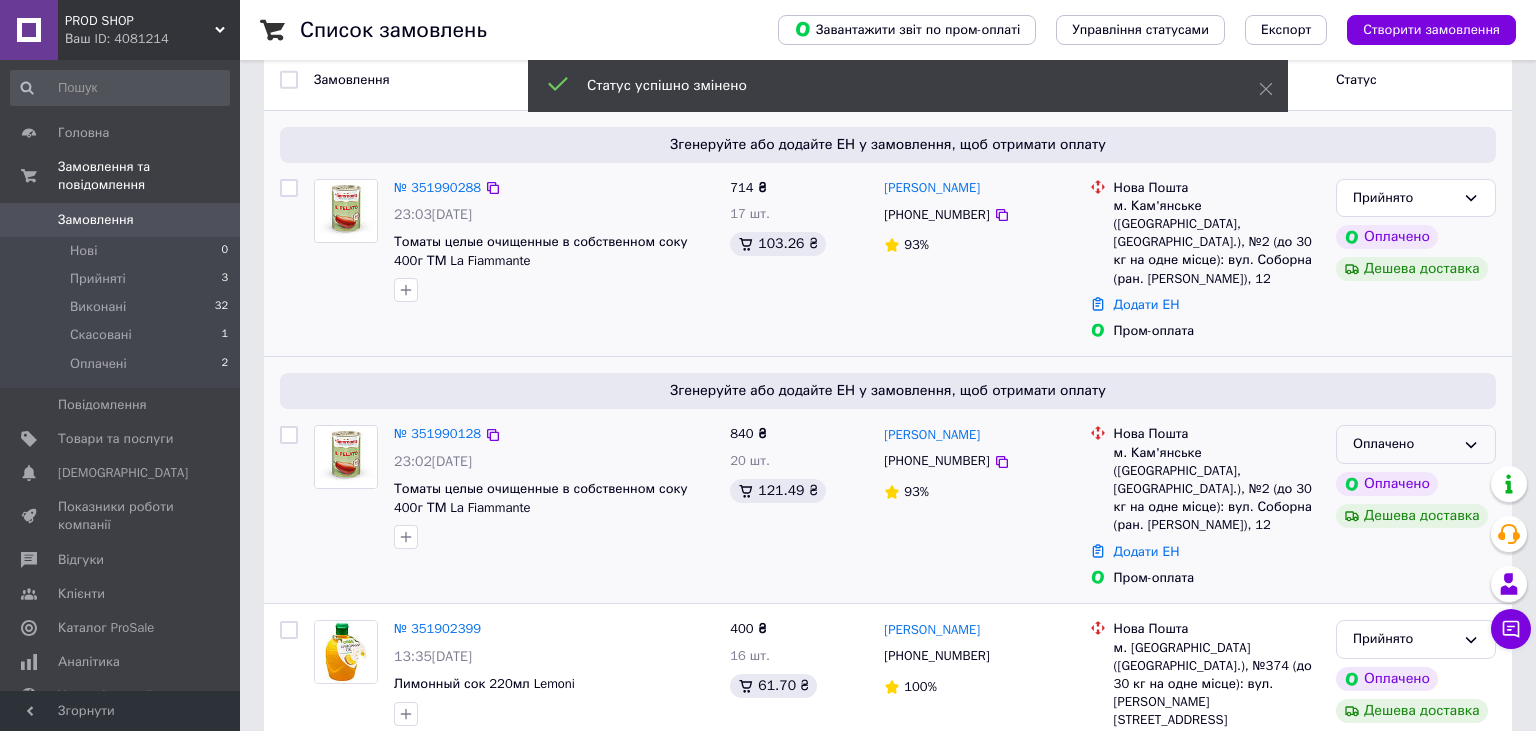 click on "Оплачено" at bounding box center [1404, 444] 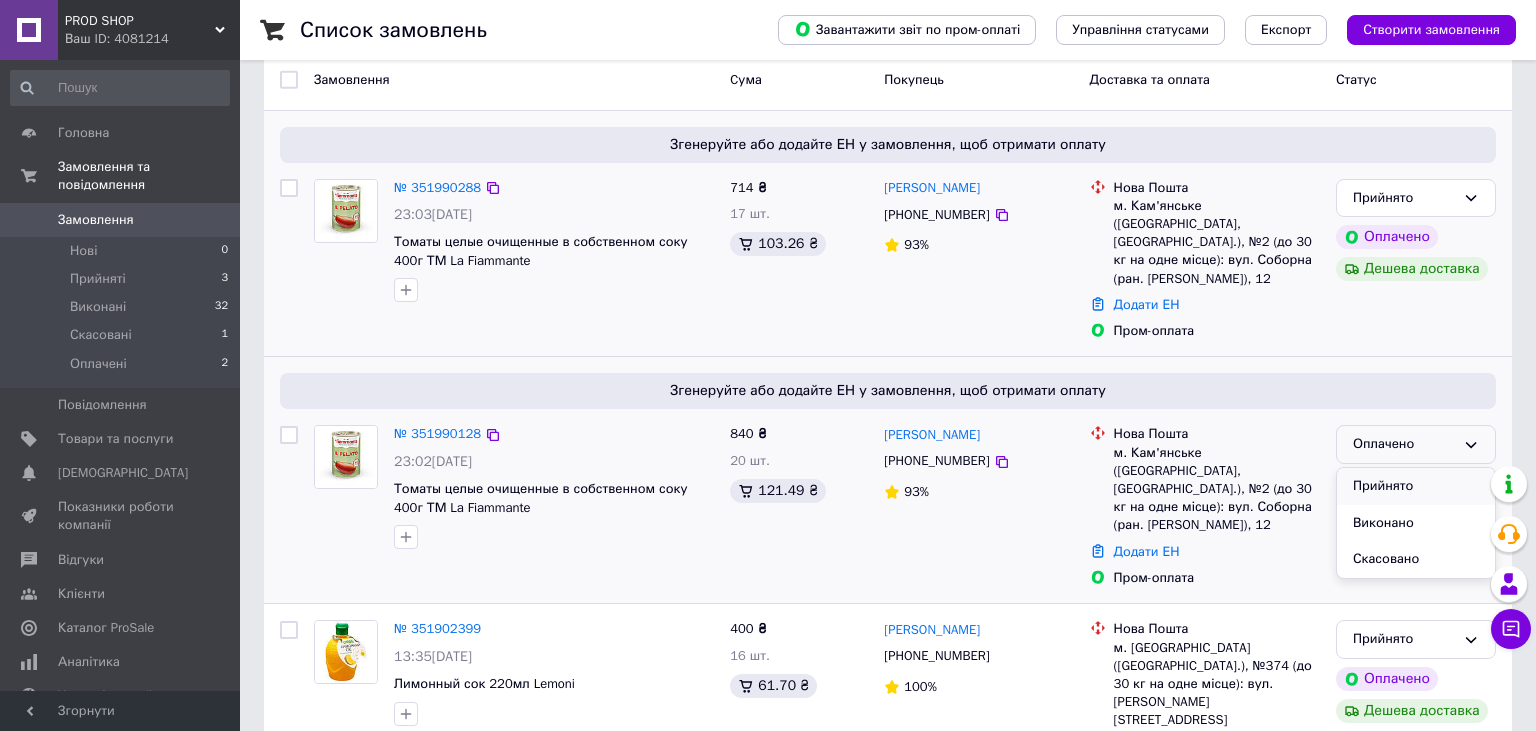 click on "Прийнято" at bounding box center [1416, 486] 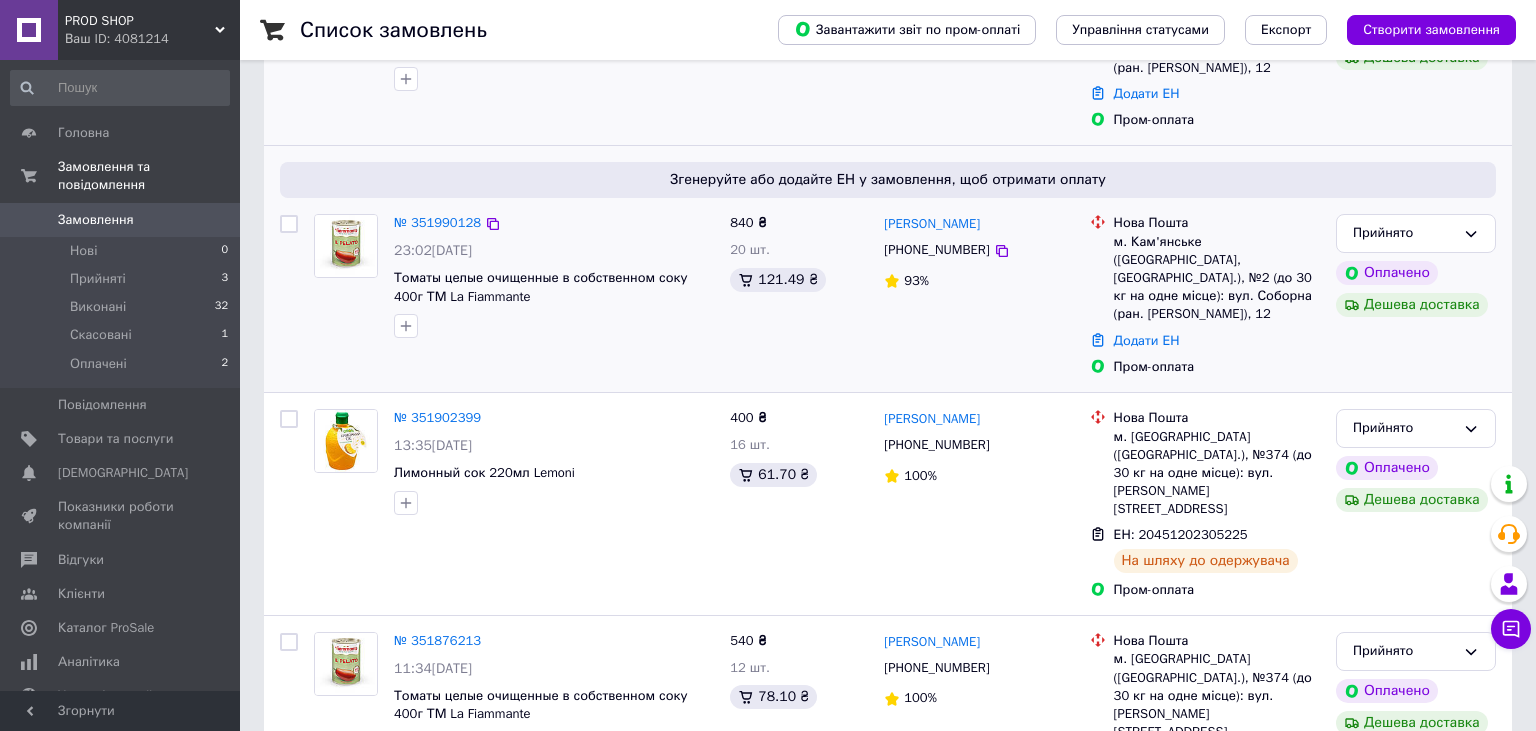 scroll, scrollTop: 0, scrollLeft: 0, axis: both 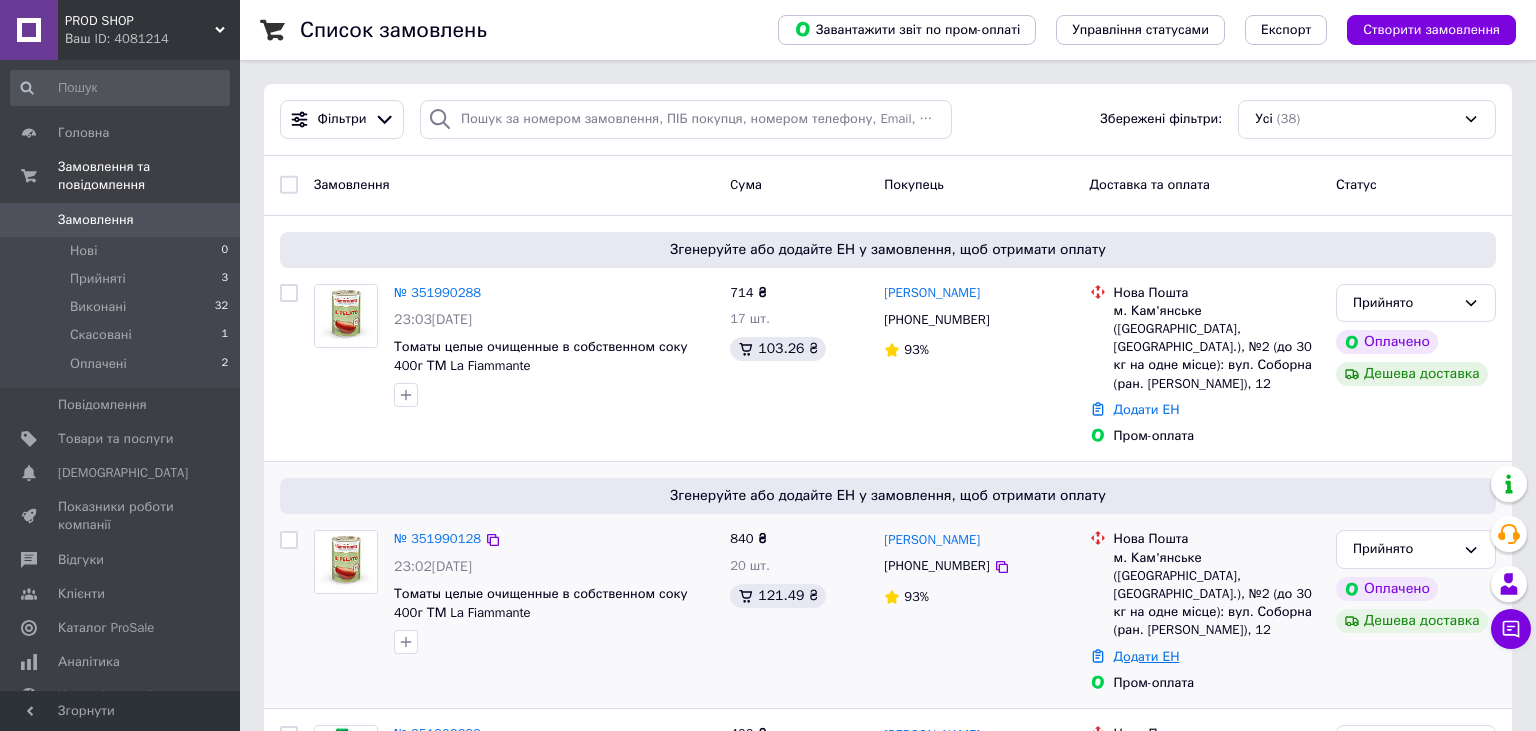 click on "Додати ЕН" at bounding box center [1147, 656] 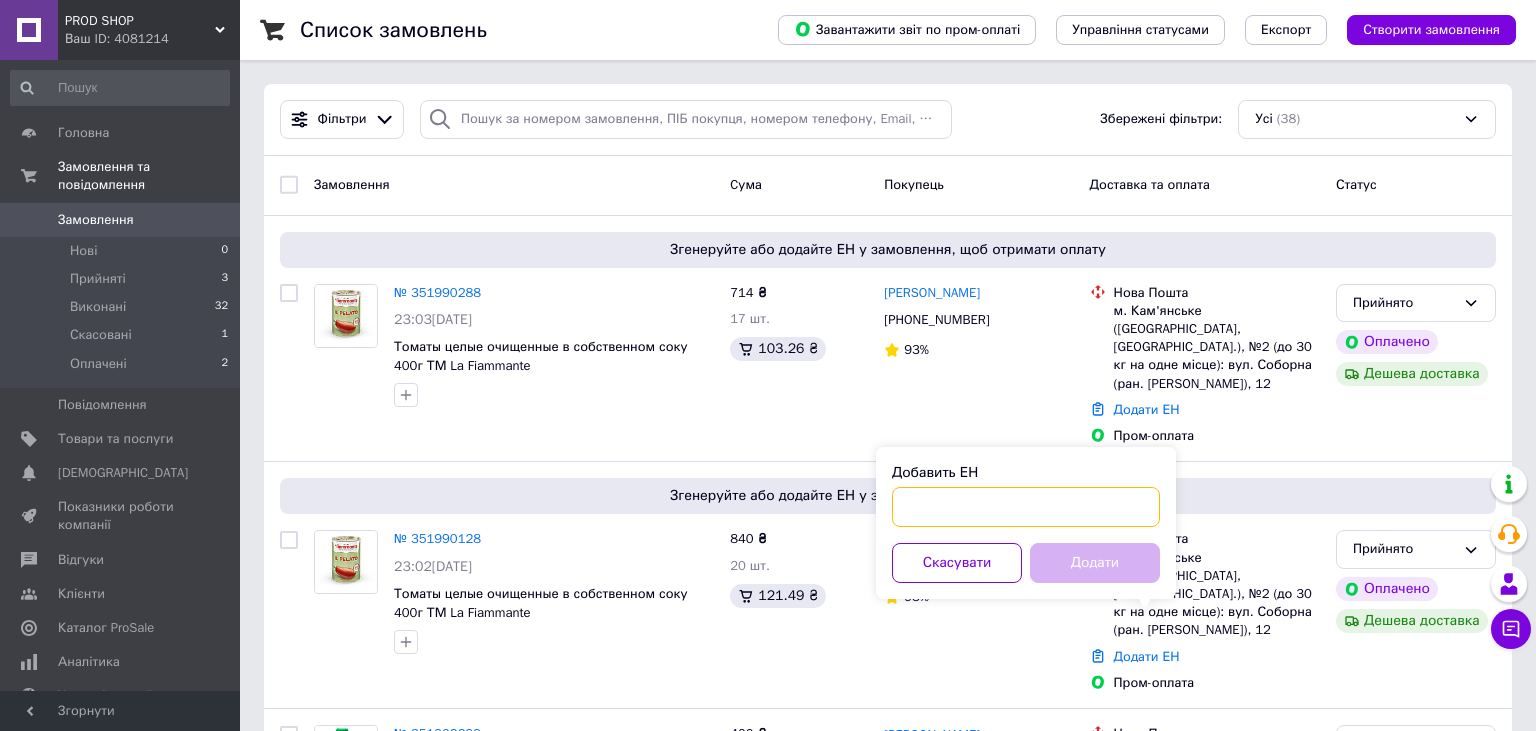 click on "Добавить ЕН" at bounding box center [1026, 507] 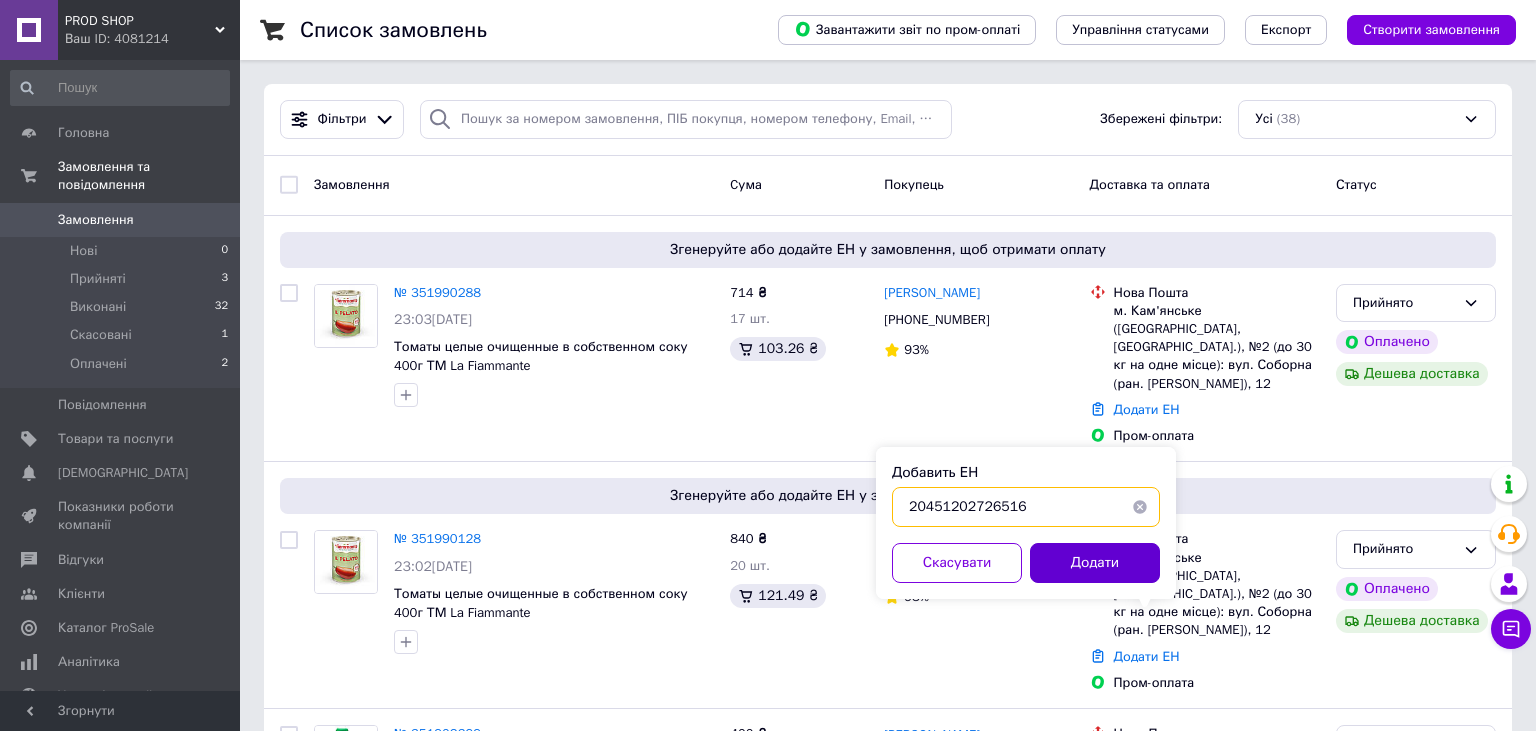 type on "20451202726516" 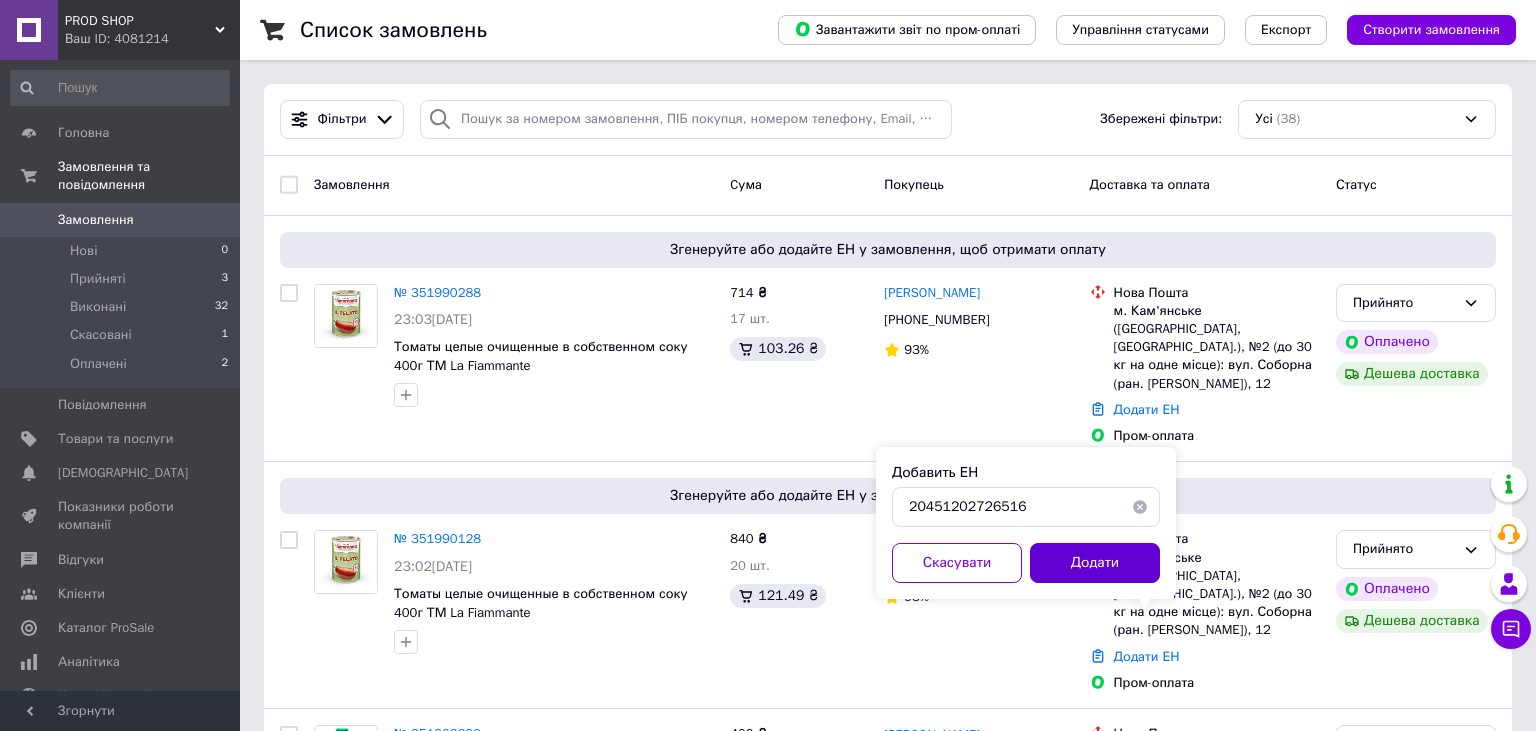 click on "Додати" at bounding box center [1095, 563] 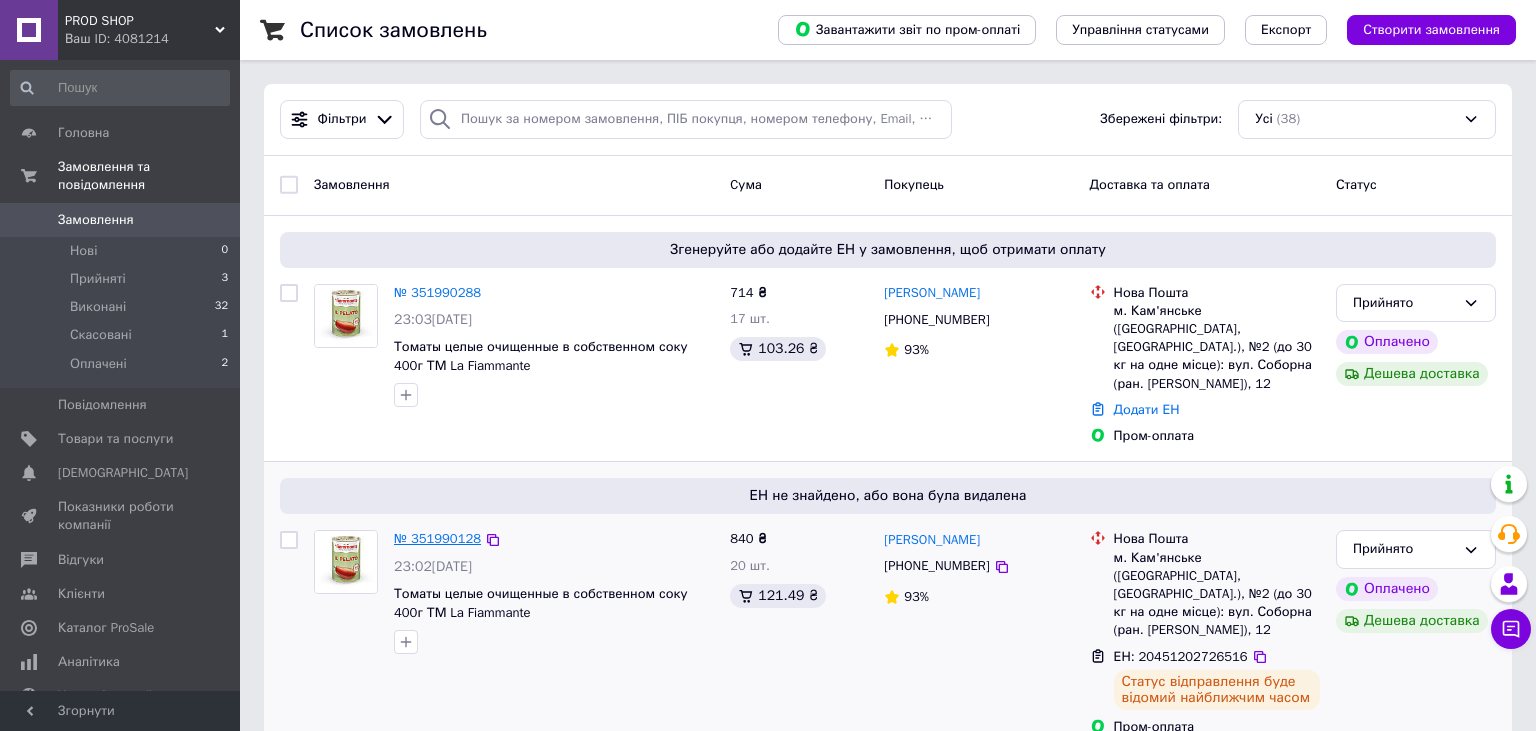 click on "№ 351990128" at bounding box center (437, 538) 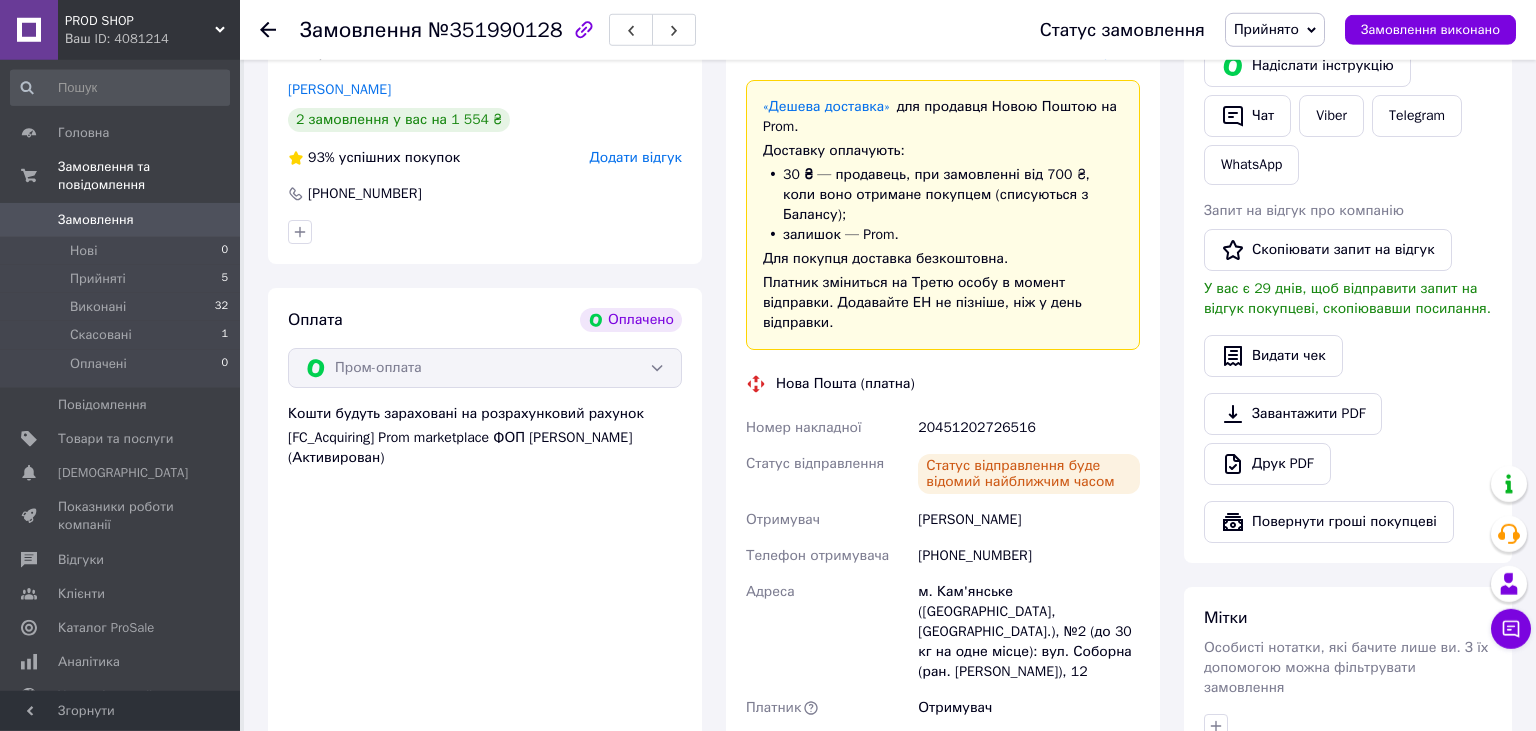 scroll, scrollTop: 528, scrollLeft: 0, axis: vertical 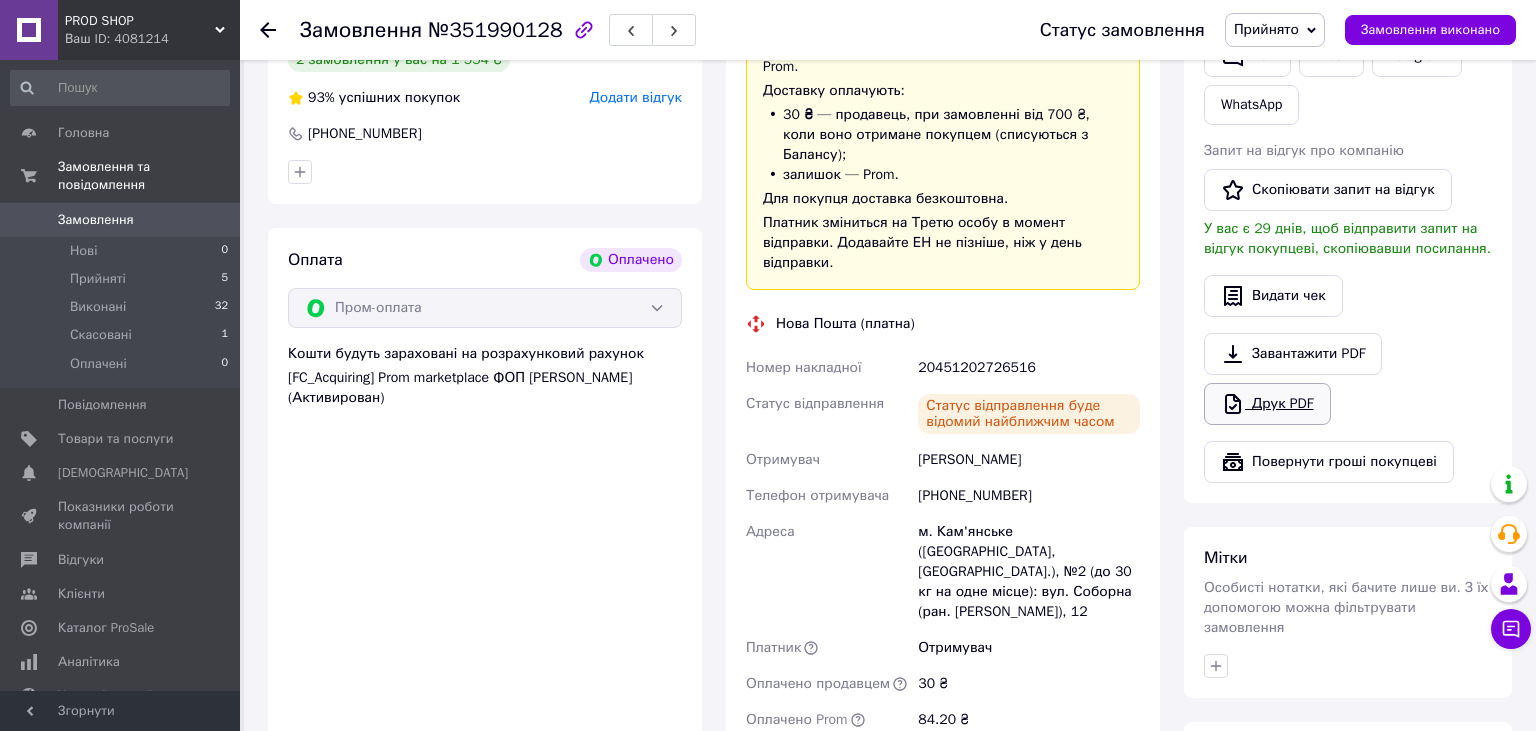 click on "Друк PDF" at bounding box center (1267, 404) 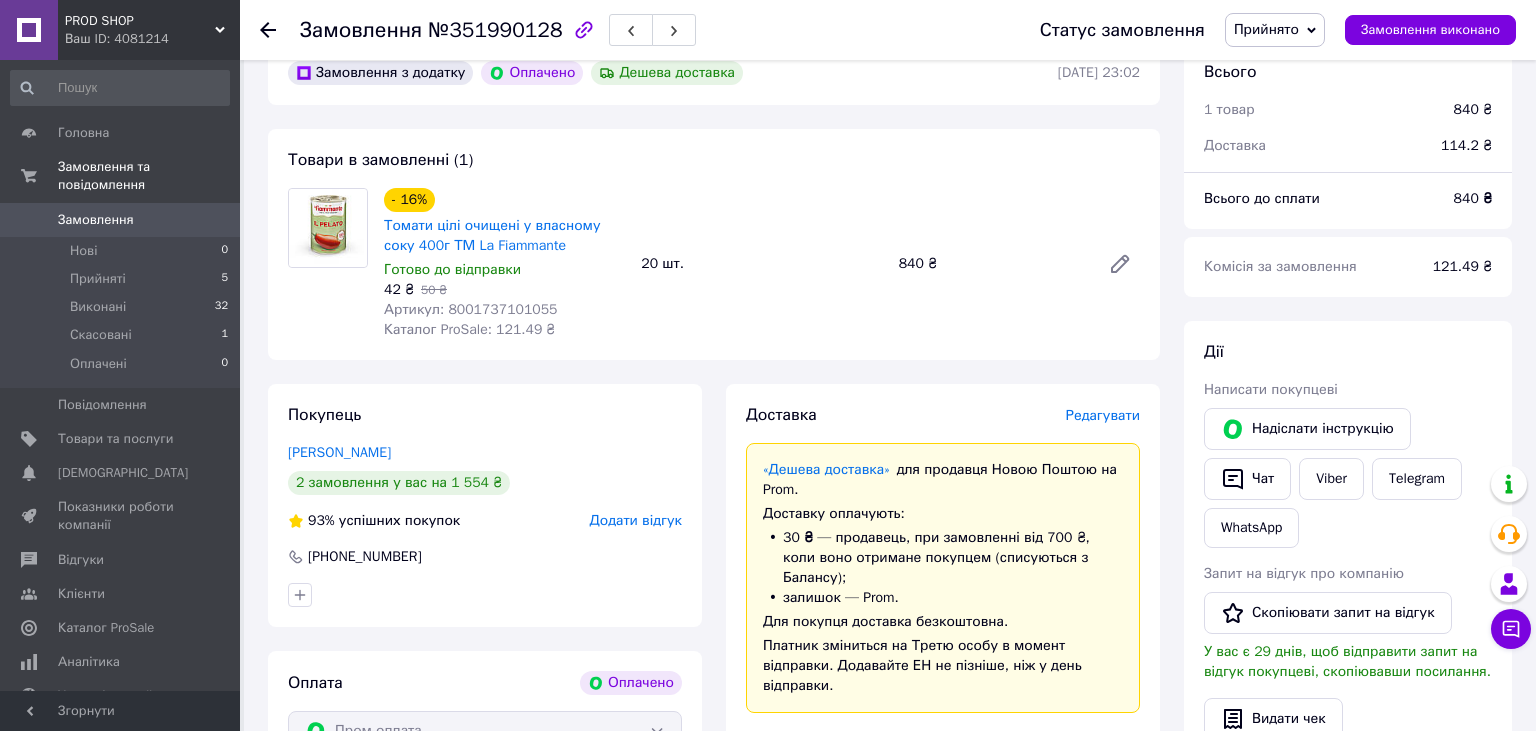 scroll, scrollTop: 0, scrollLeft: 0, axis: both 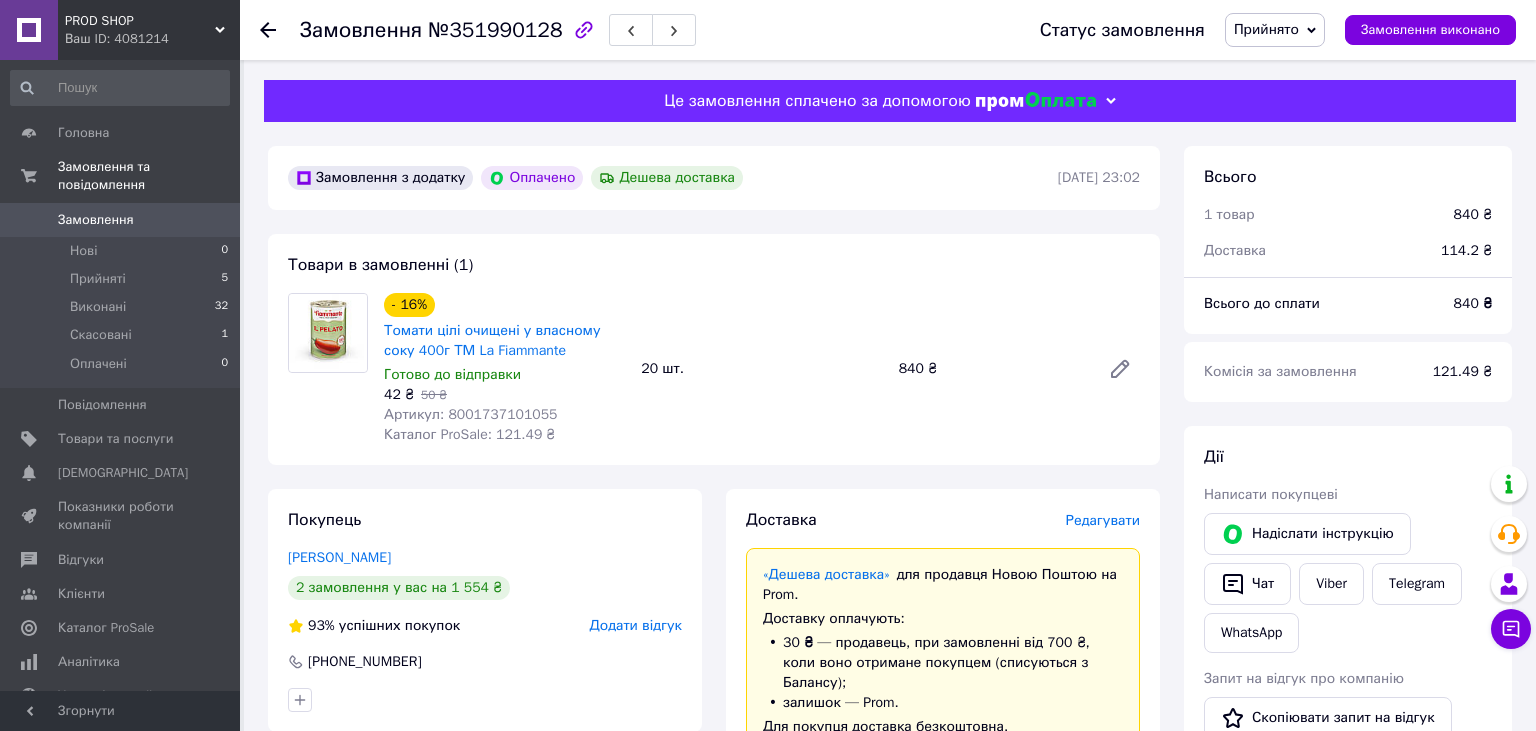 click on "Замовлення" at bounding box center [121, 220] 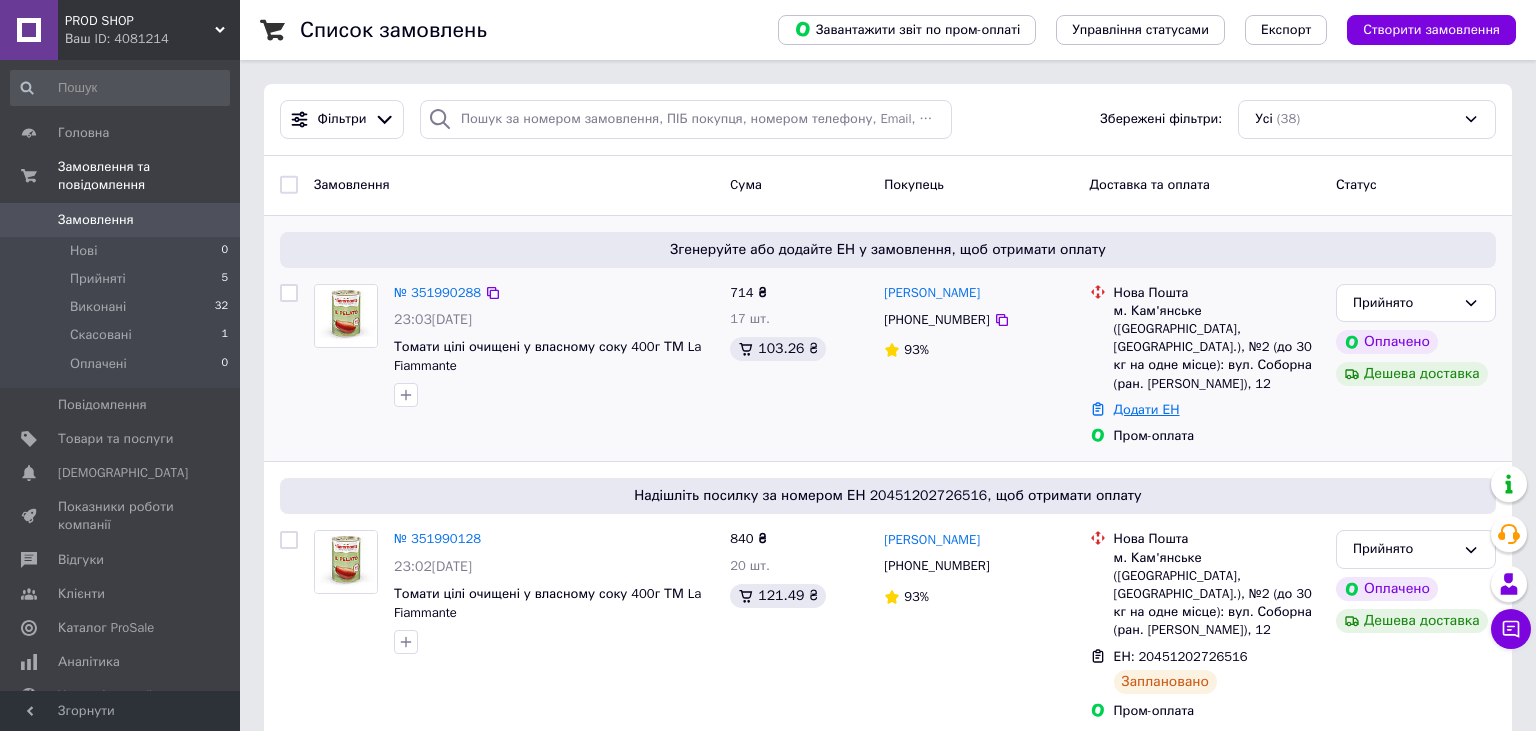 click on "Додати ЕН" at bounding box center (1147, 409) 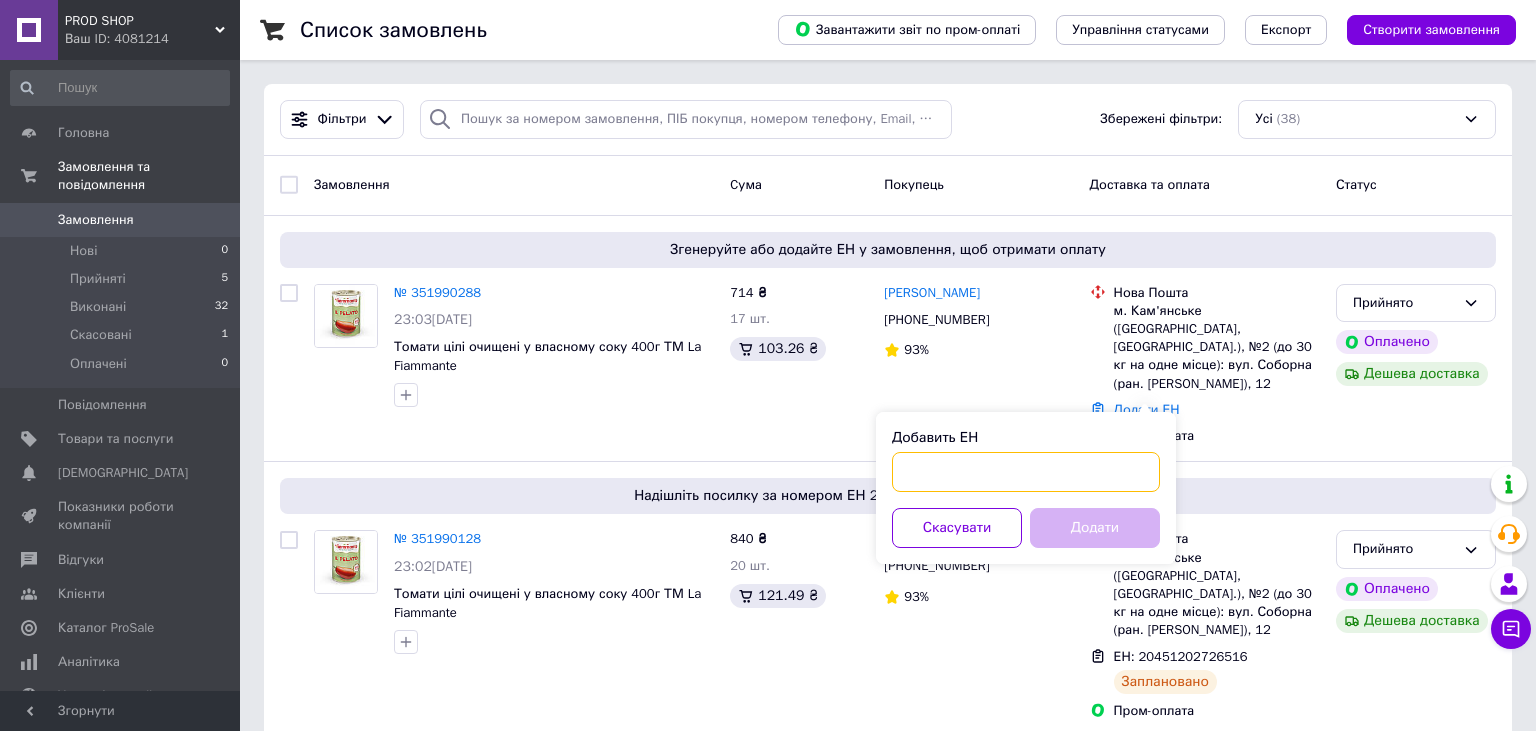 click on "Добавить ЕН" at bounding box center (1026, 472) 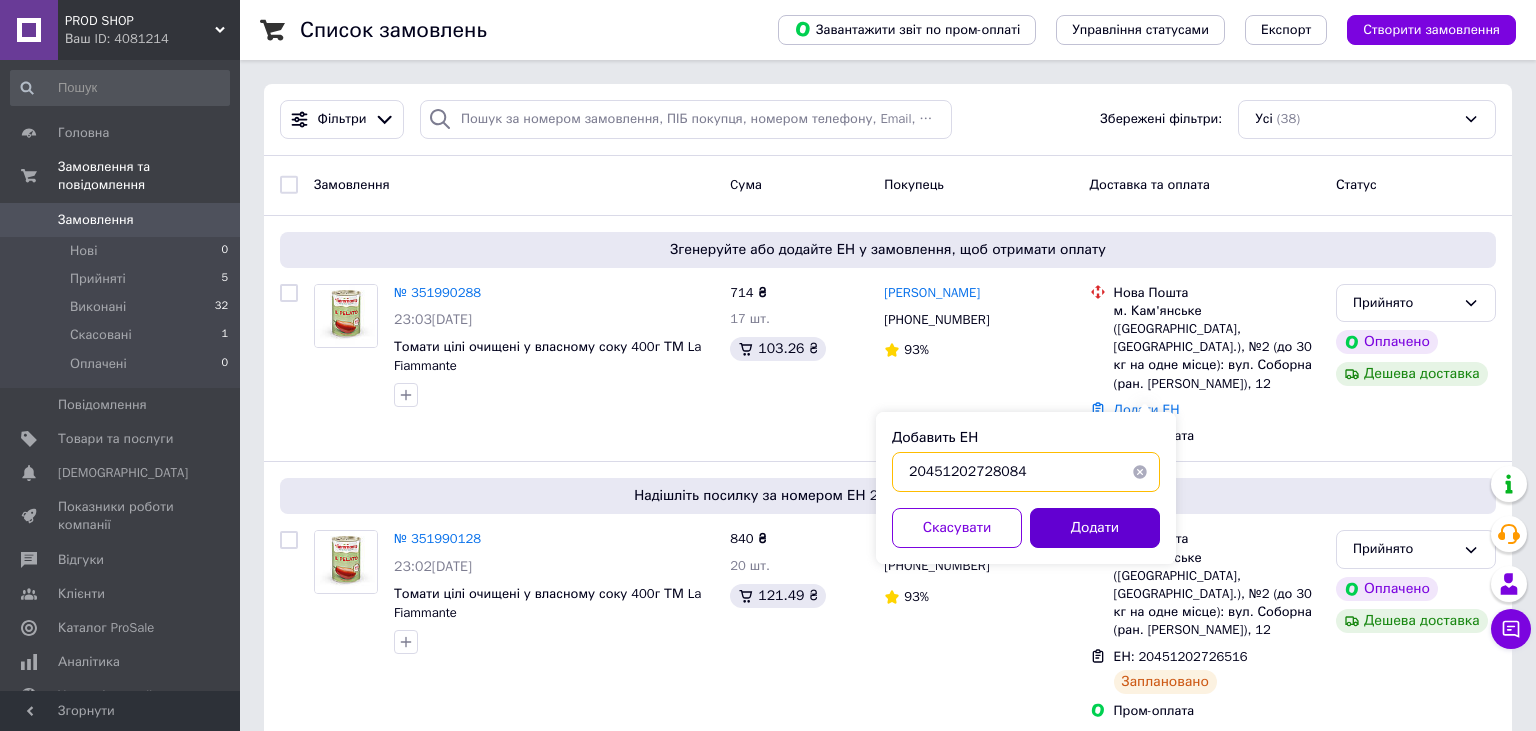 type on "20451202728084" 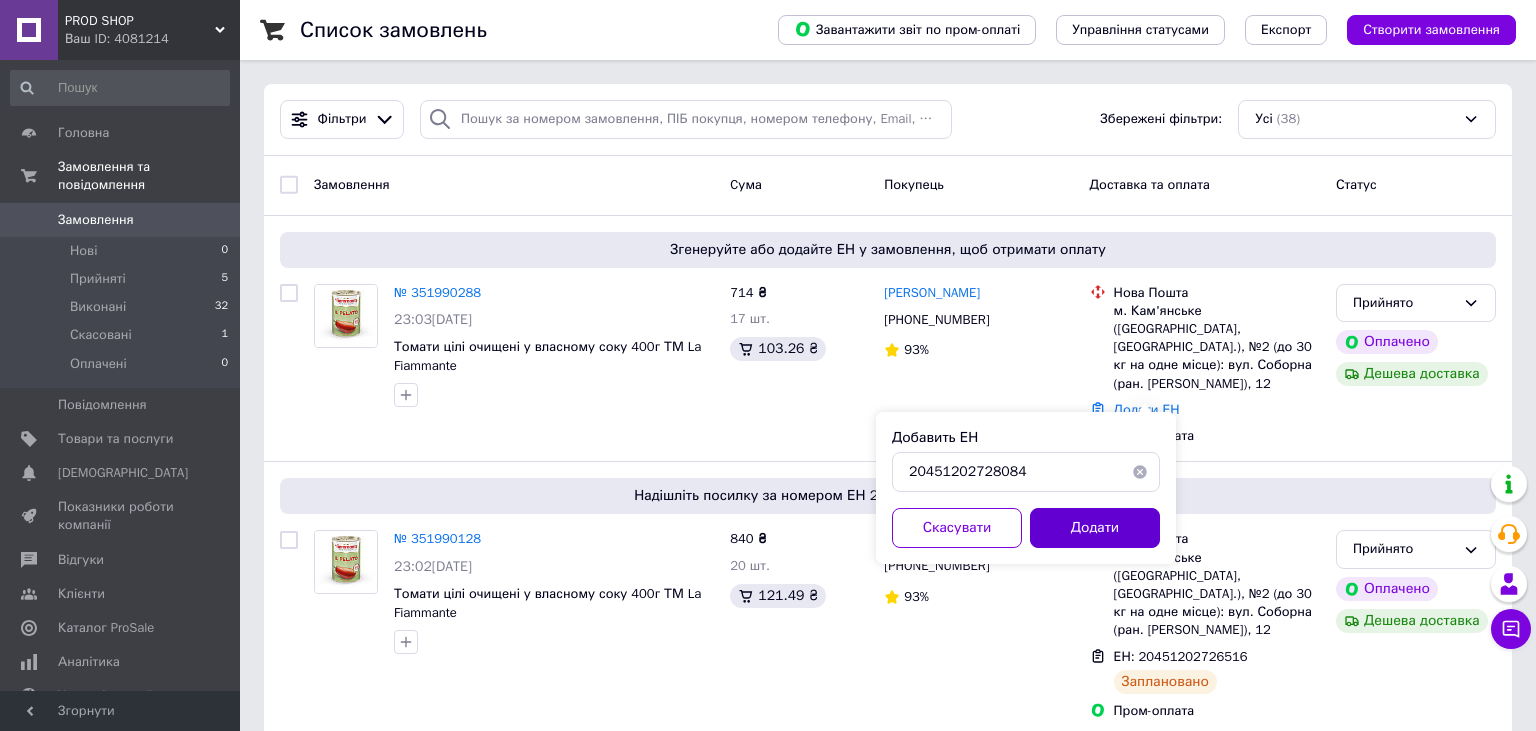 click on "Додати" at bounding box center (1095, 528) 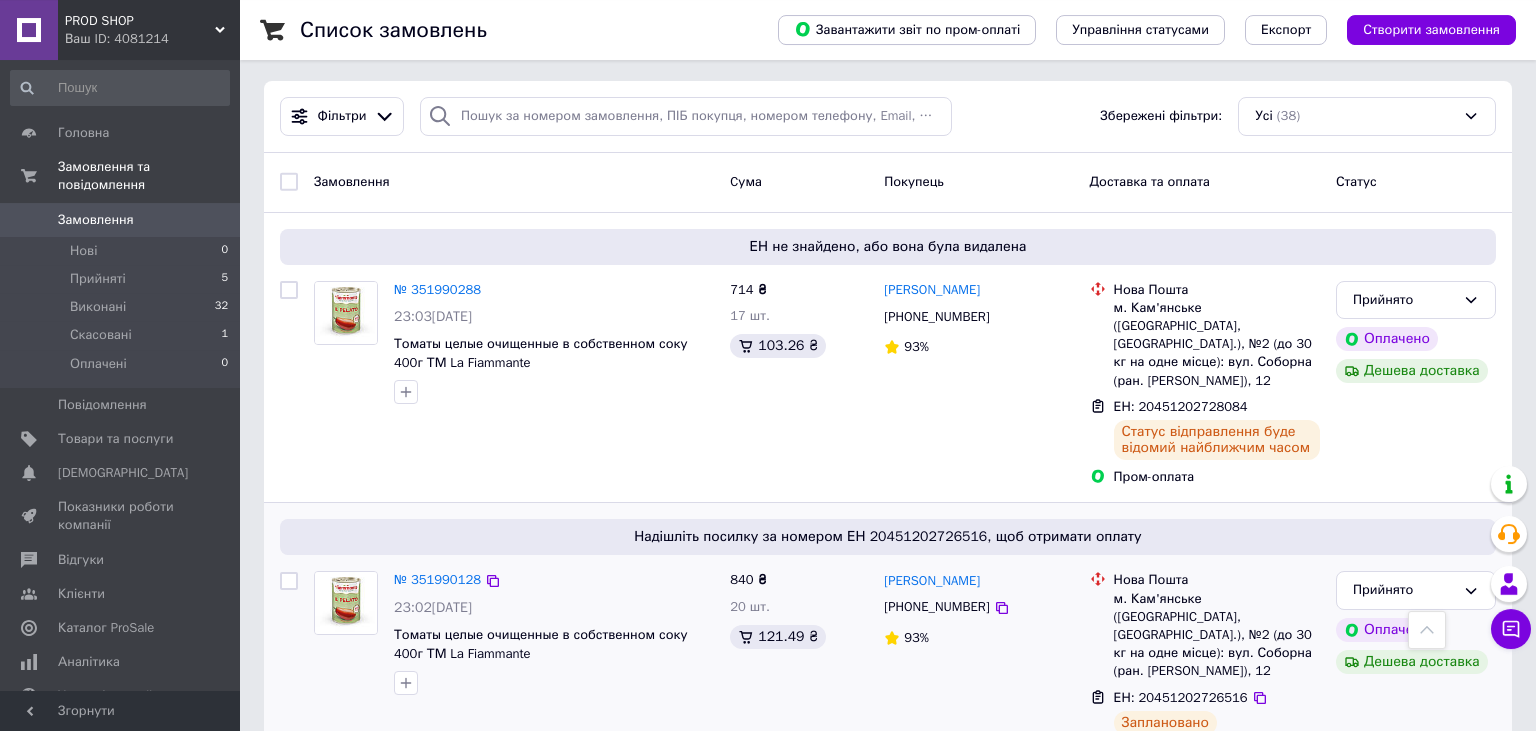 scroll, scrollTop: 0, scrollLeft: 0, axis: both 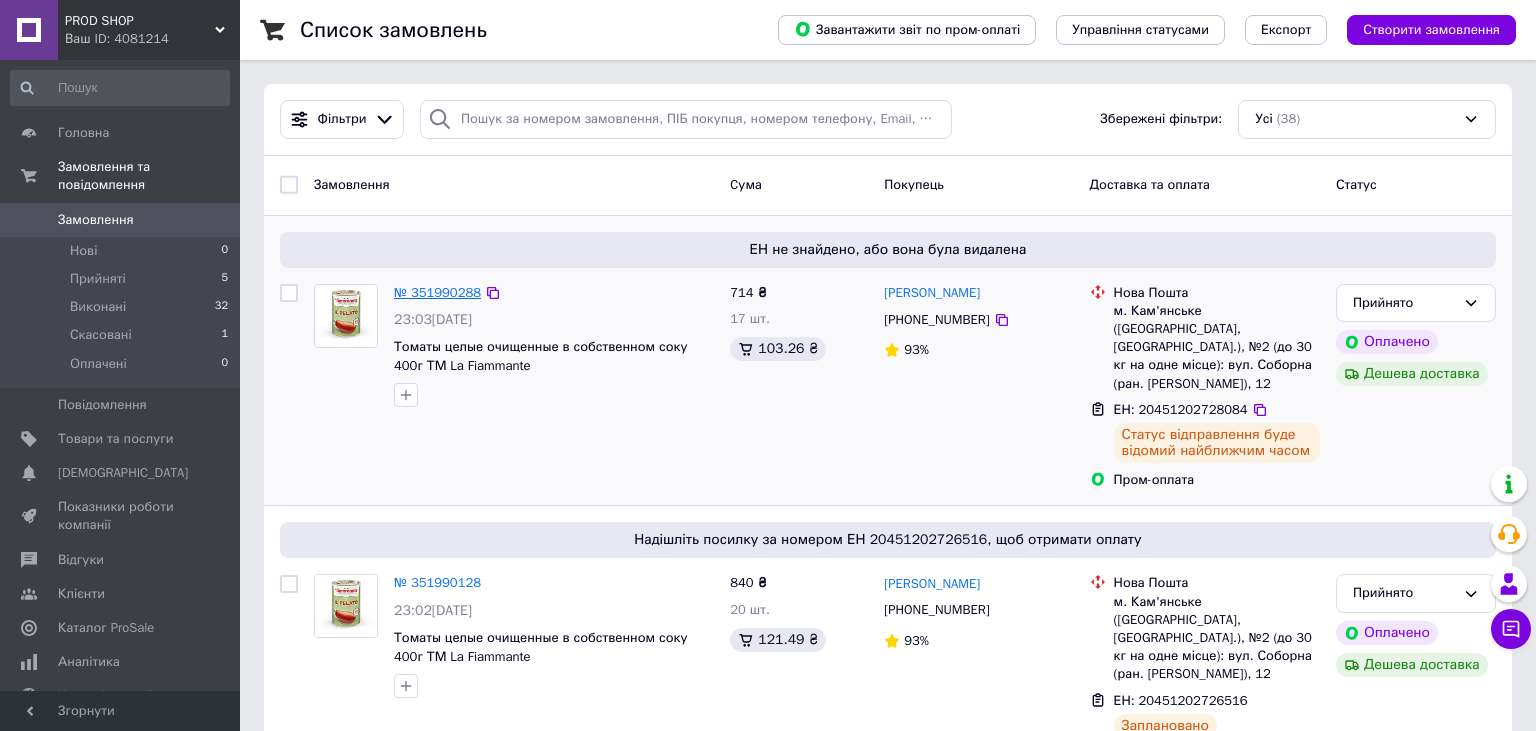 click on "№ 351990288" at bounding box center [437, 292] 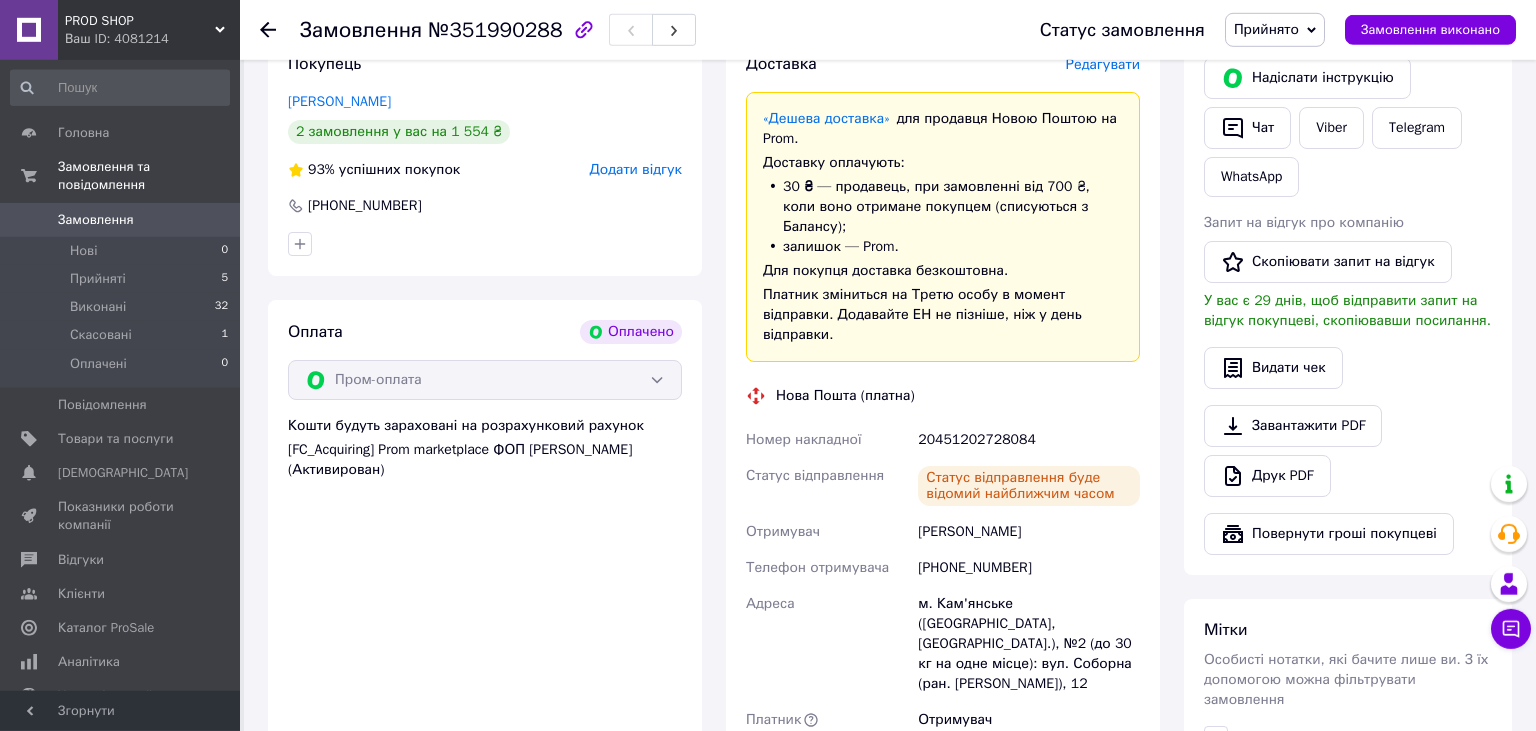 scroll, scrollTop: 422, scrollLeft: 0, axis: vertical 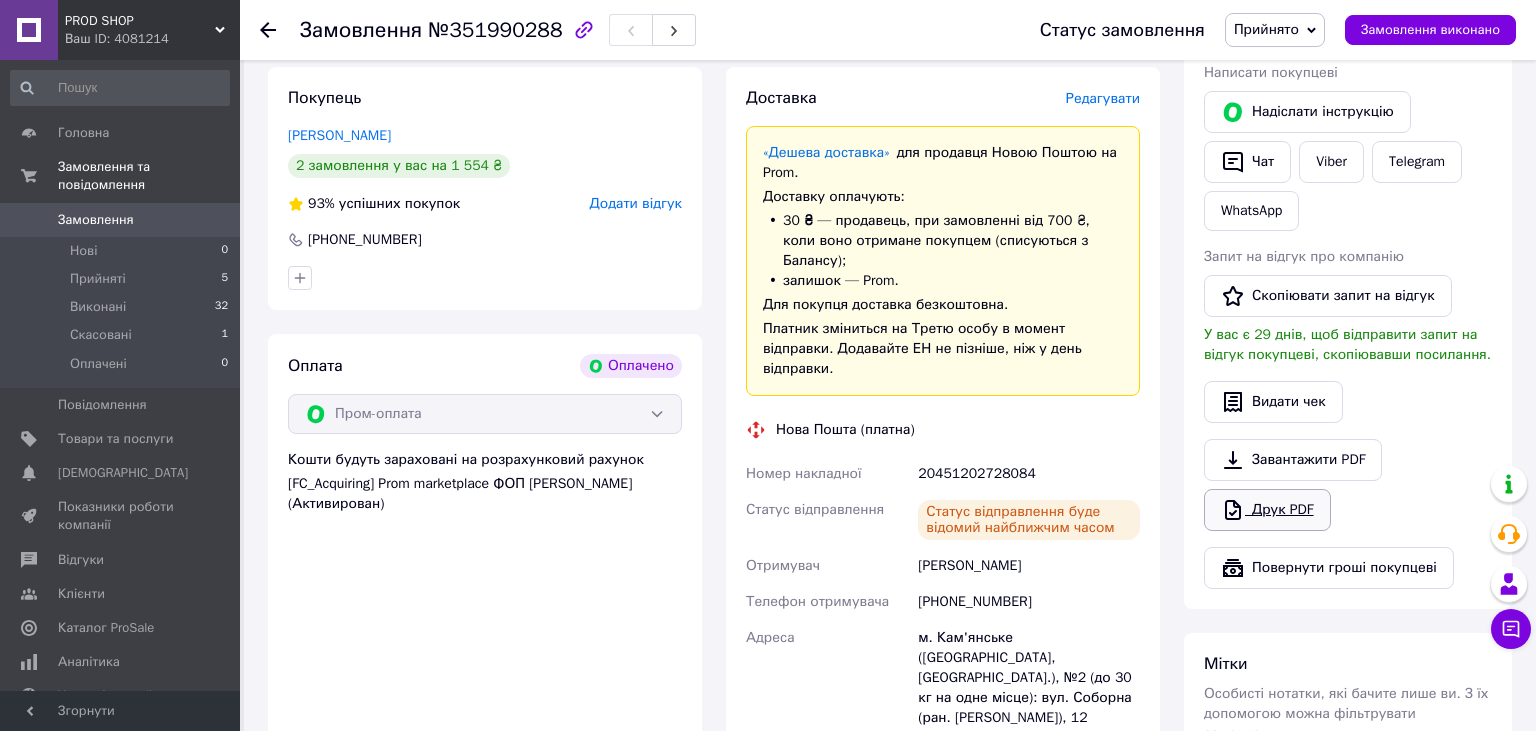 click on "Друк PDF" at bounding box center (1267, 510) 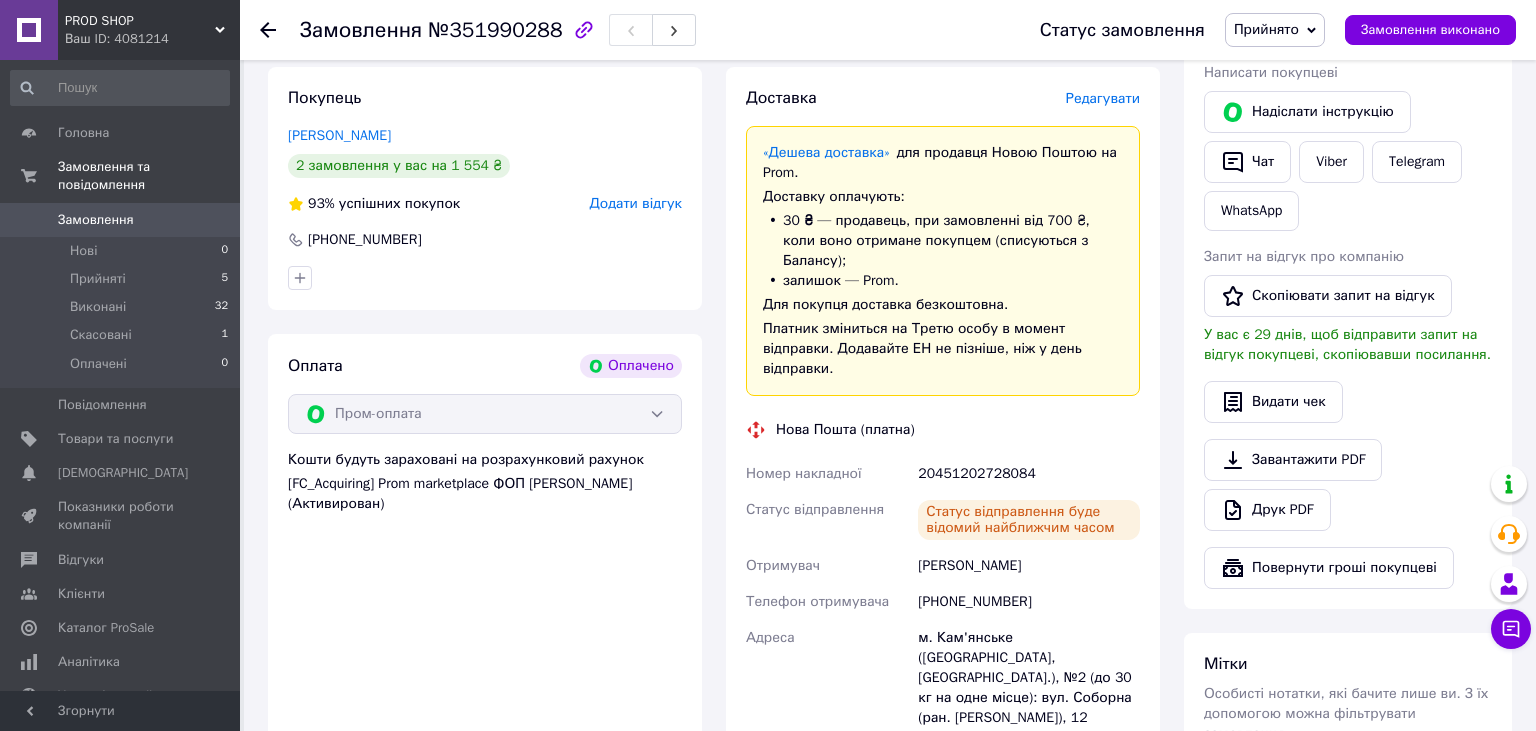 click on "Замовлення" at bounding box center [96, 220] 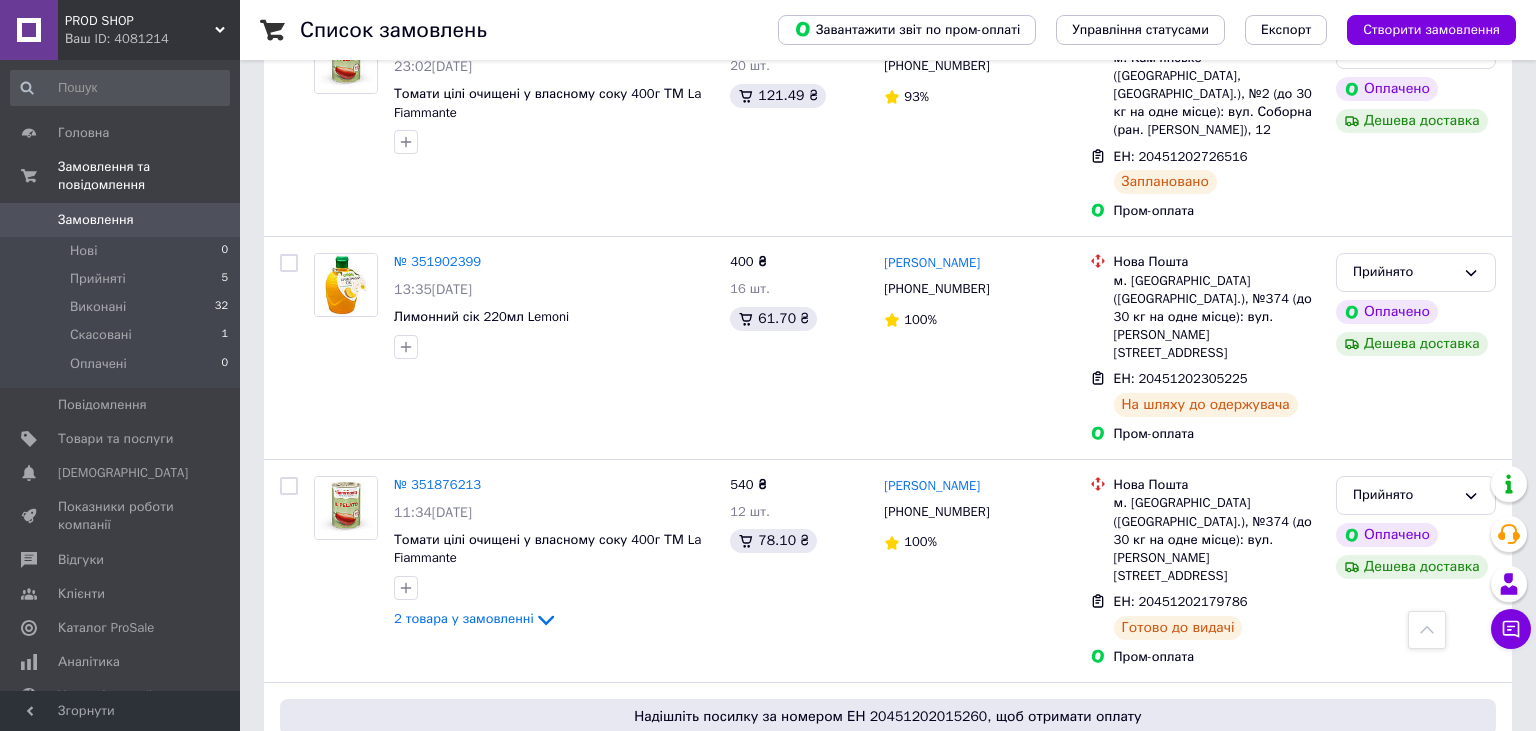 scroll, scrollTop: 0, scrollLeft: 0, axis: both 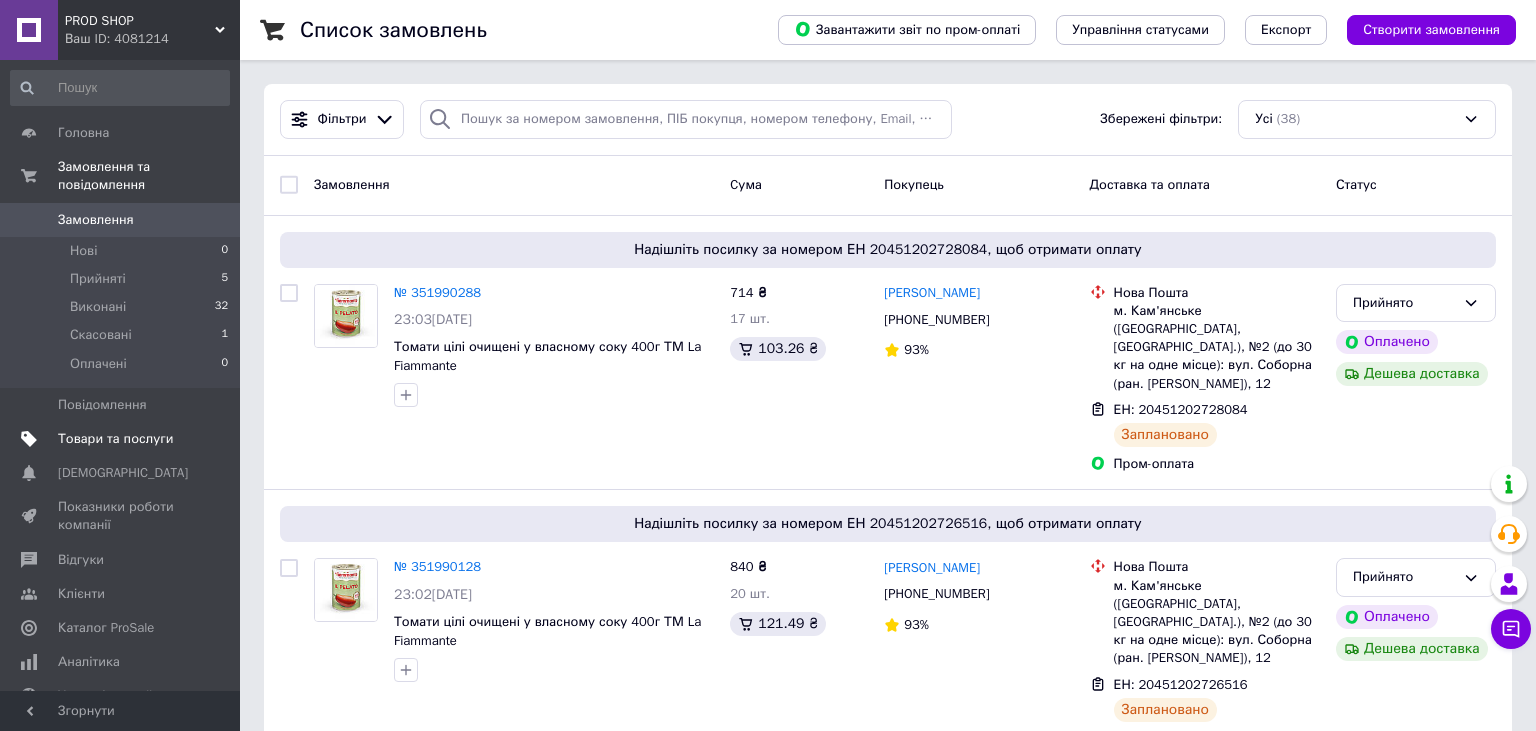 click on "Товари та послуги" at bounding box center [115, 439] 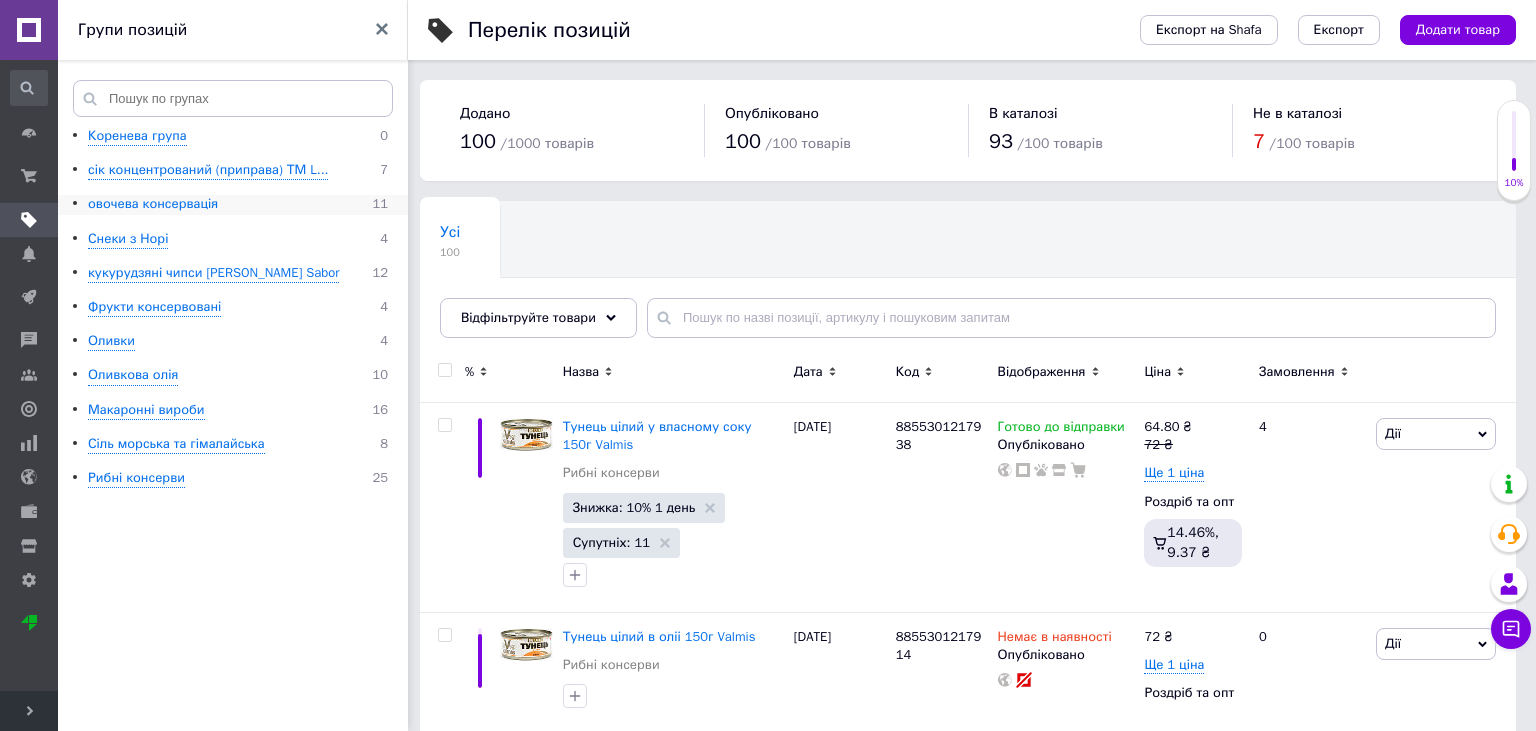 click on "овочева консервація" at bounding box center [153, 204] 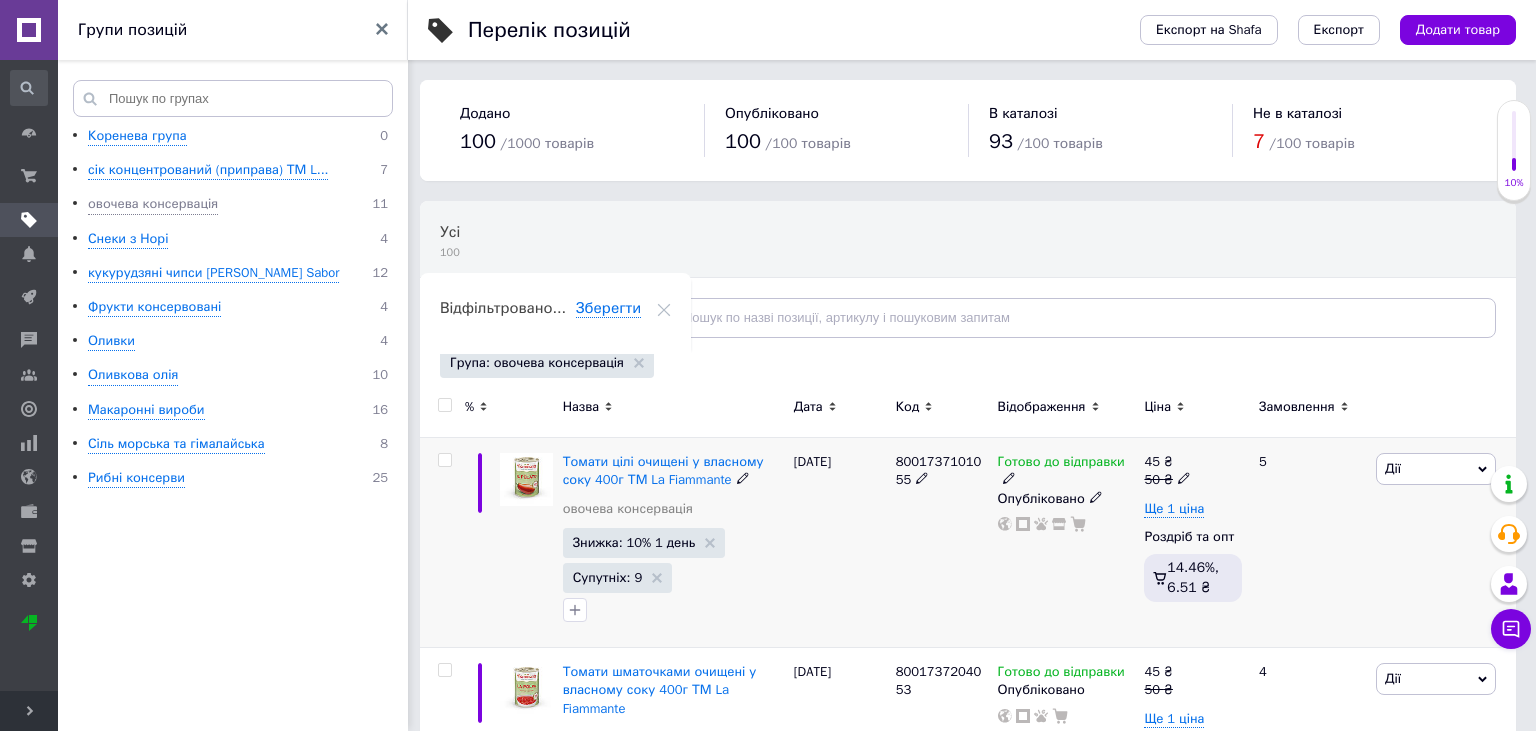 click 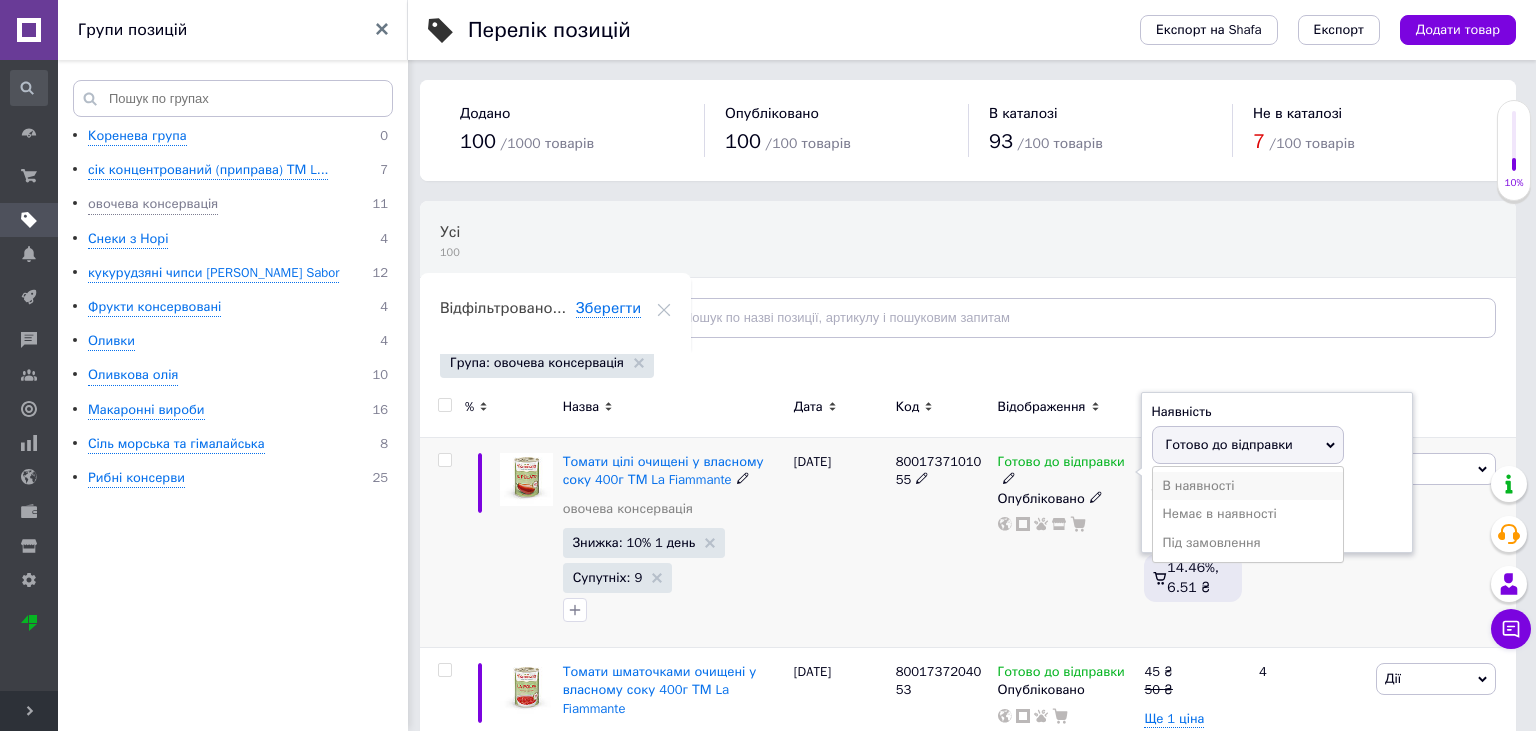 click on "В наявності" at bounding box center [1248, 486] 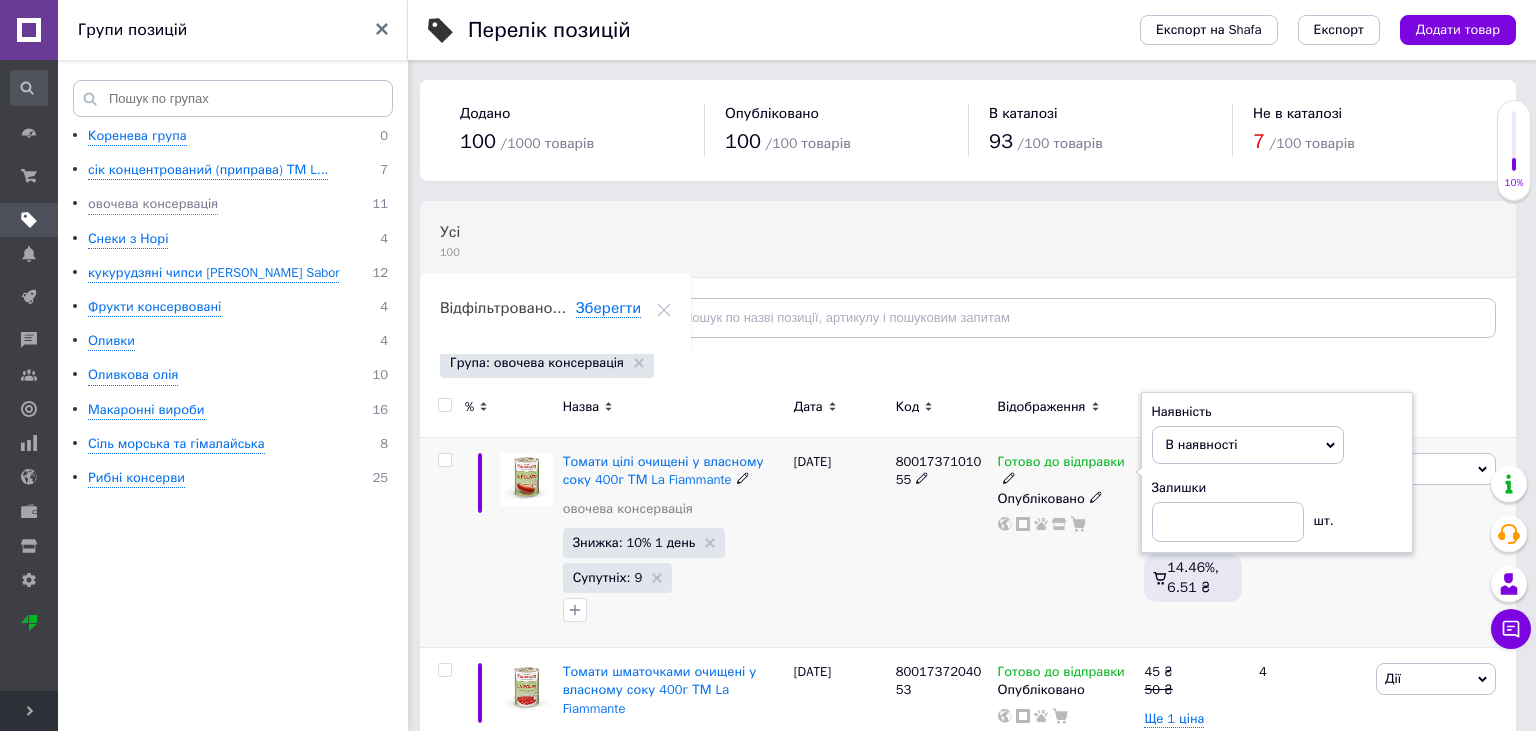 click on "[DATE]" at bounding box center [840, 543] 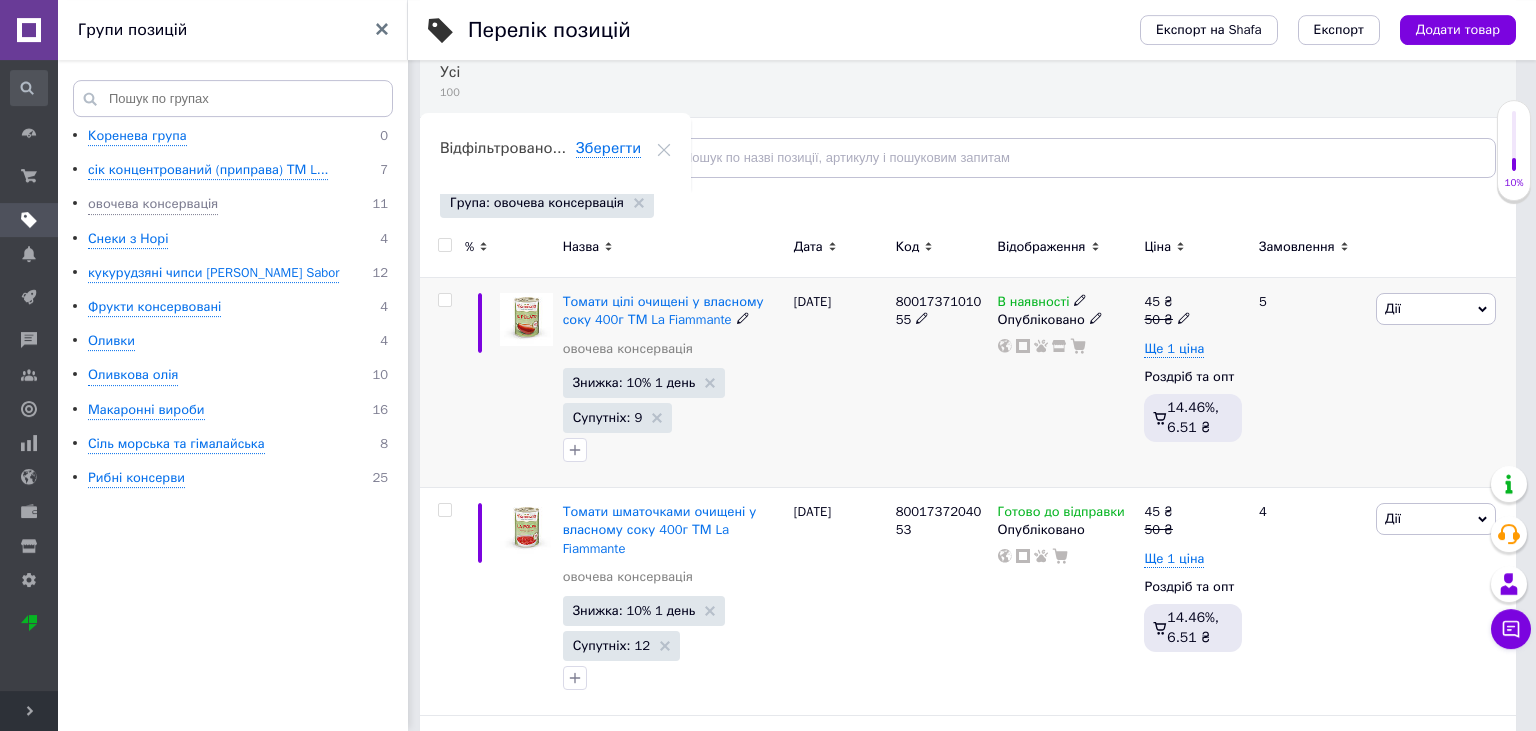 scroll, scrollTop: 211, scrollLeft: 0, axis: vertical 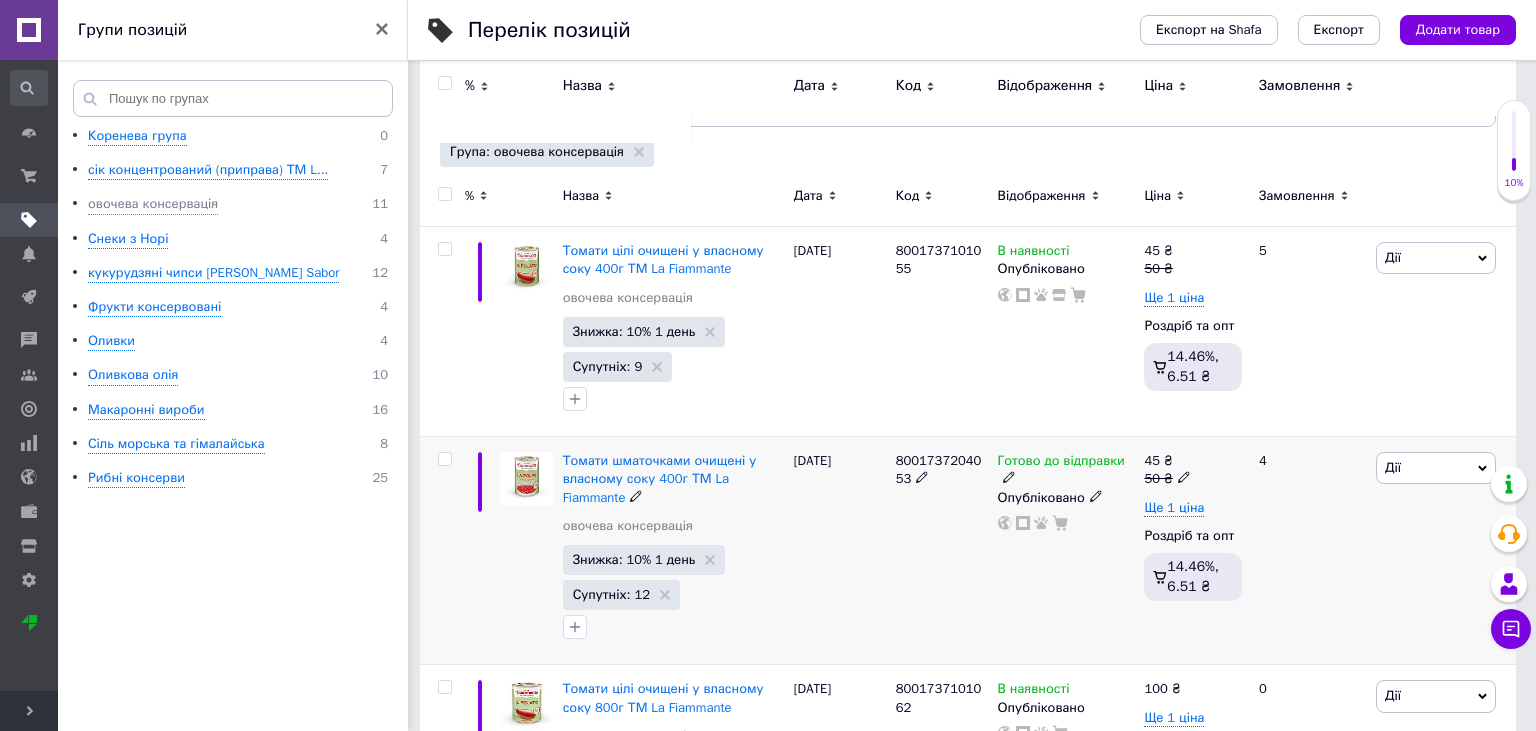 click 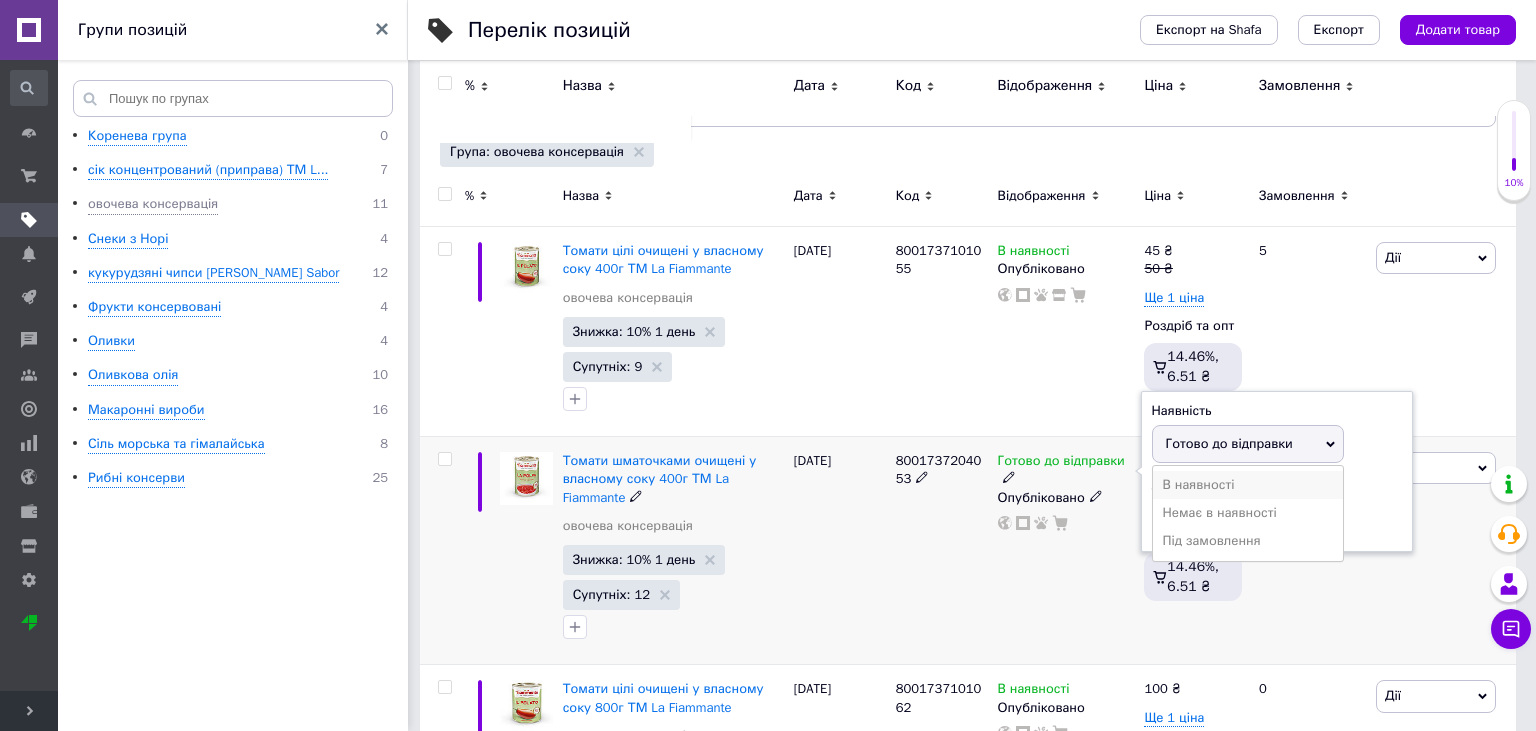 click on "В наявності" at bounding box center [1248, 485] 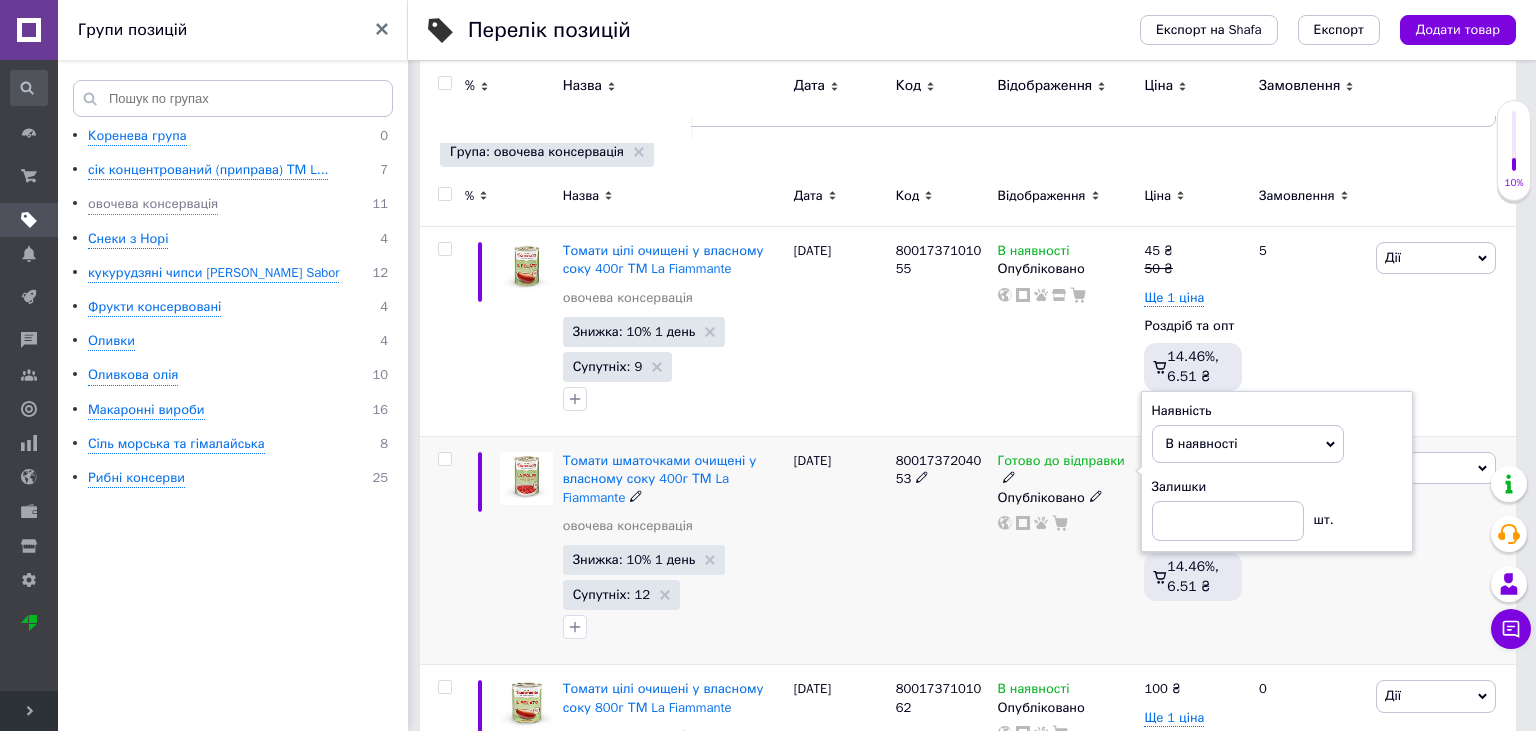 click on "[DATE]" at bounding box center [840, 551] 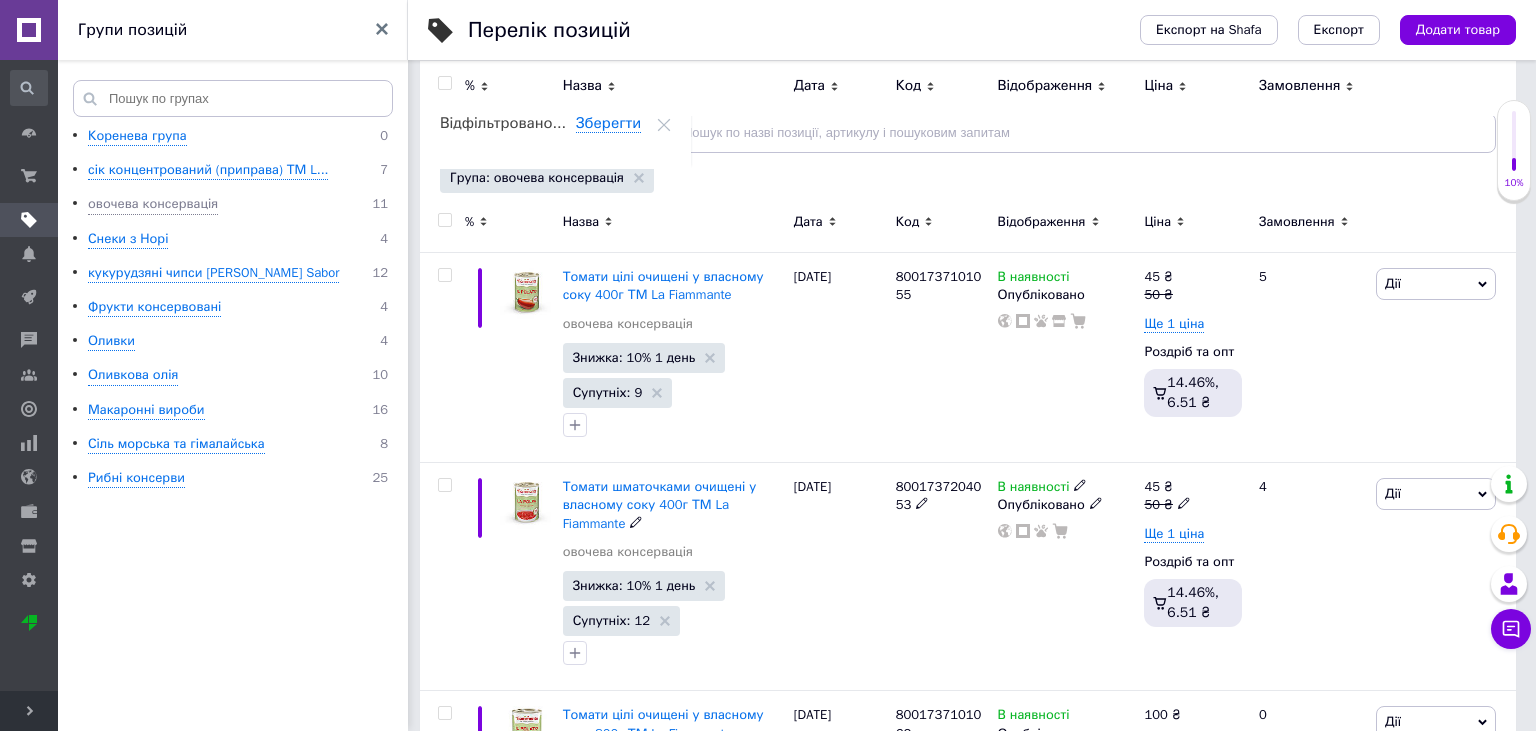 scroll, scrollTop: 0, scrollLeft: 0, axis: both 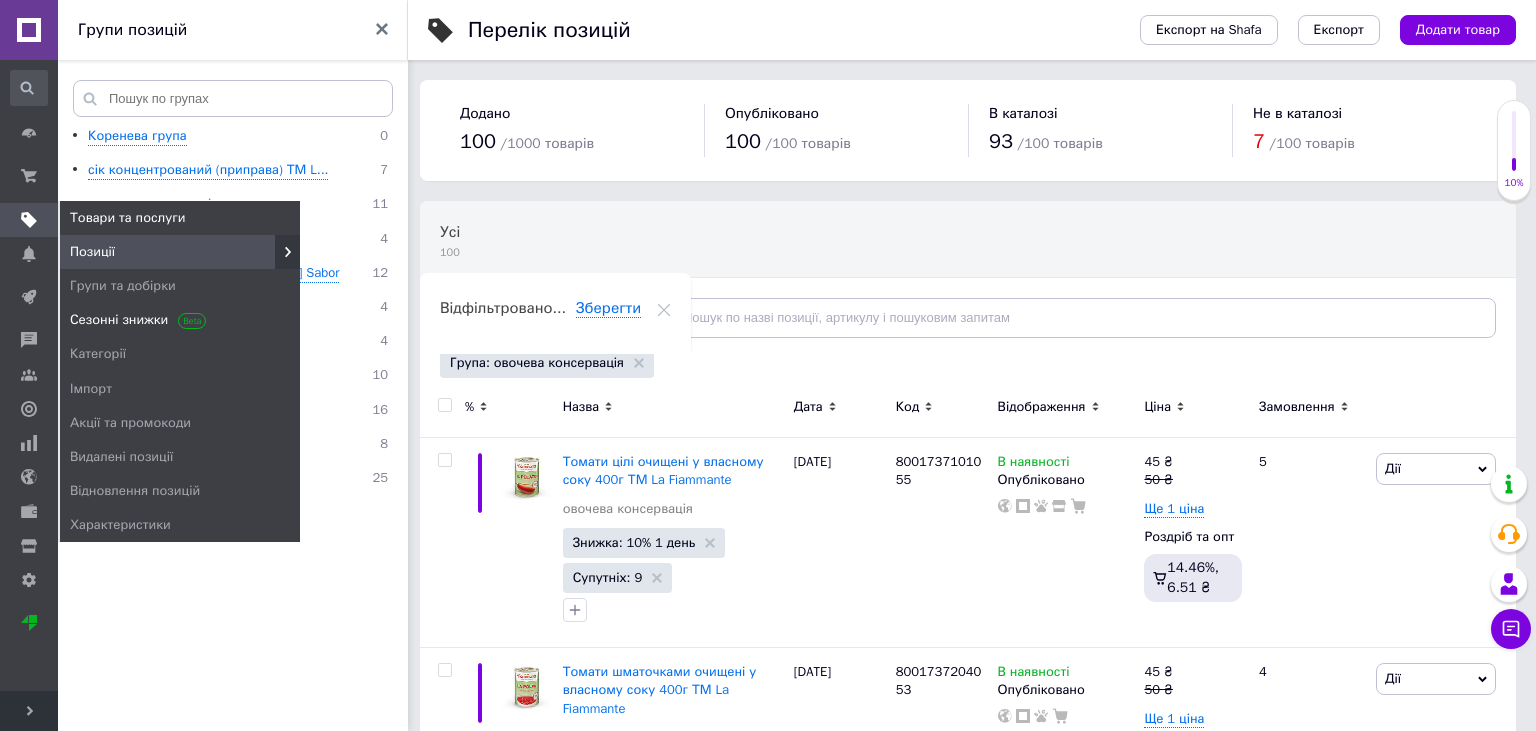 click on "Сезонні знижки" at bounding box center (135, 320) 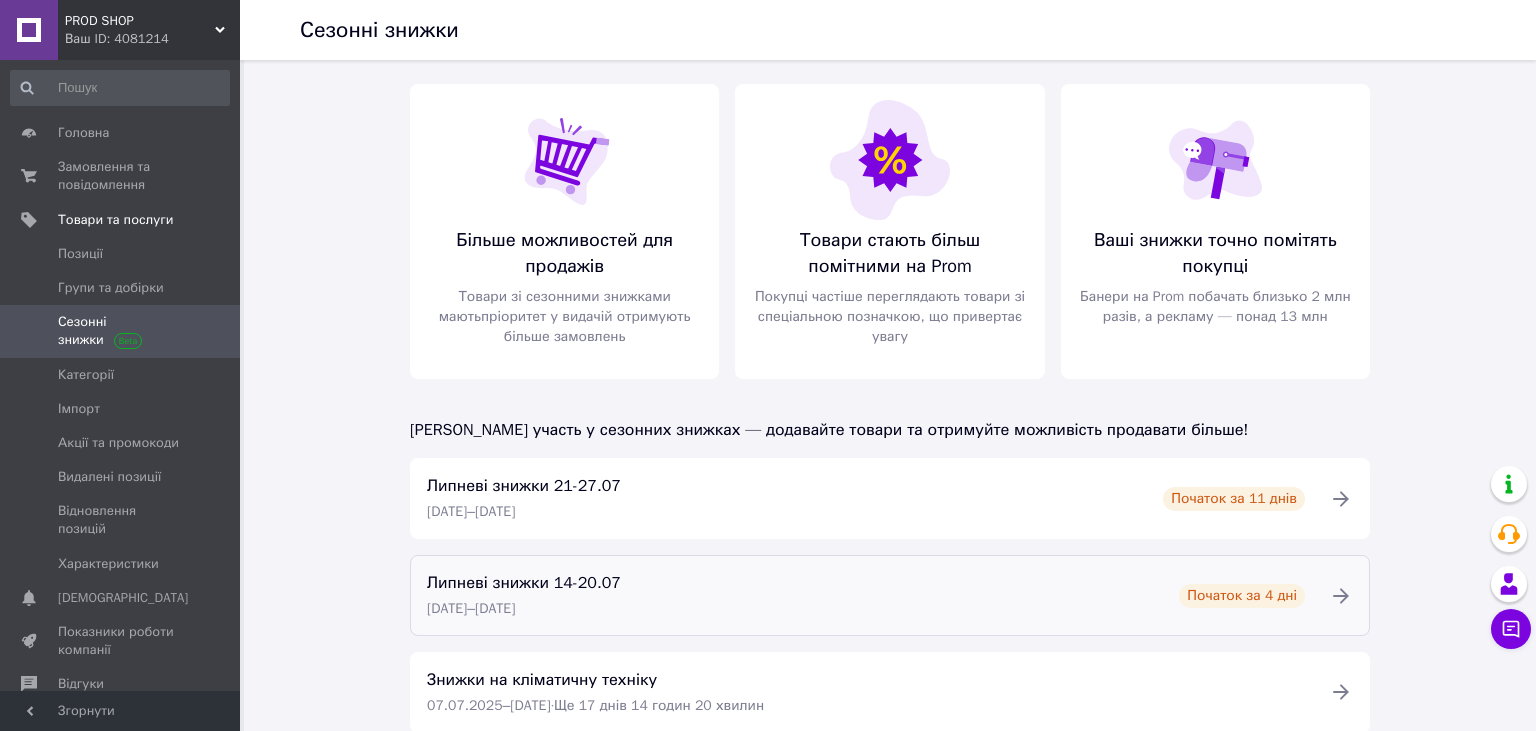 click on "Липневі знижки 14-20.07 [DATE] – [DATE] Початок за   4 дні" at bounding box center [866, 595] 